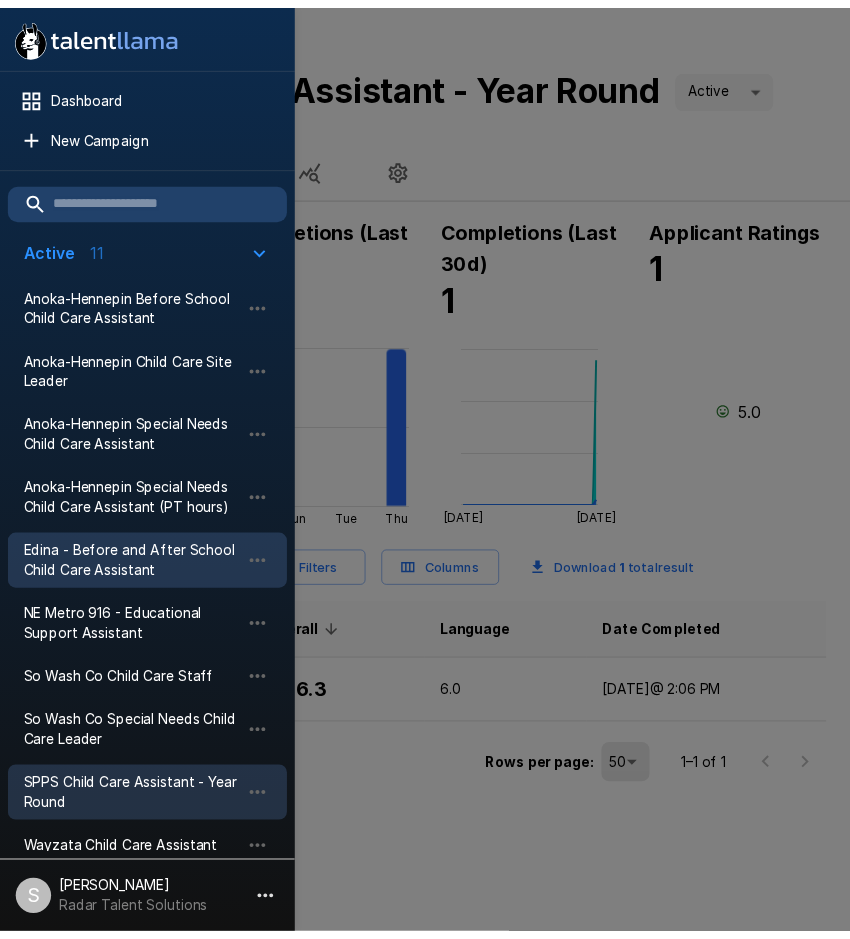 scroll, scrollTop: 0, scrollLeft: 0, axis: both 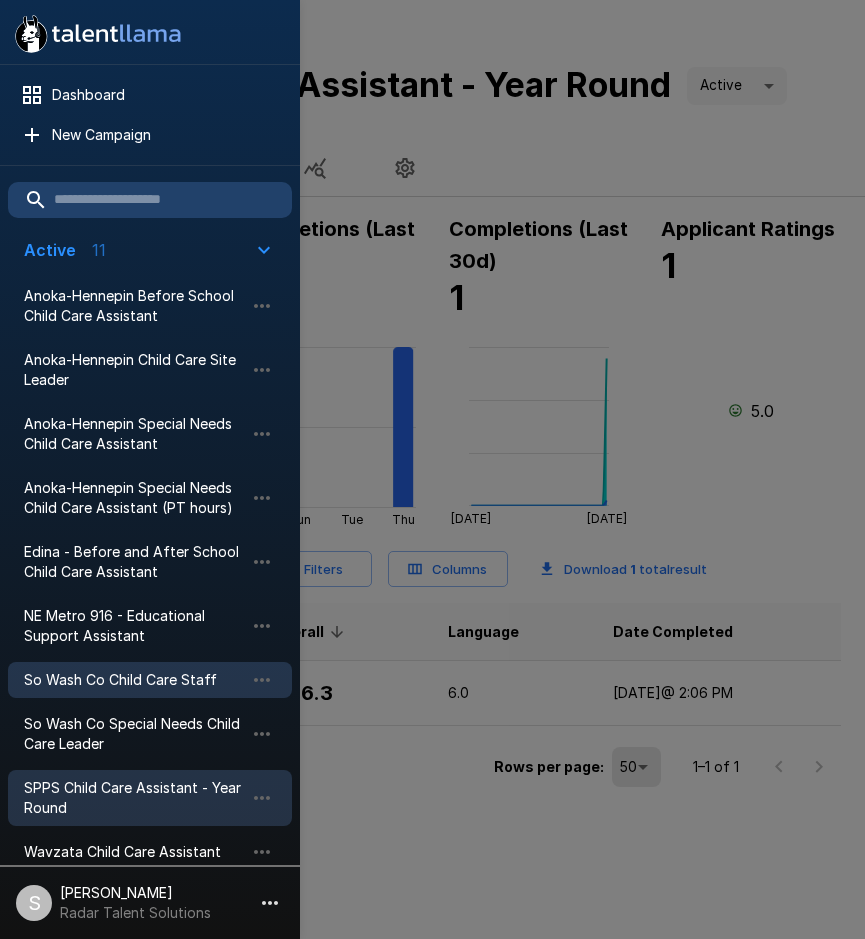 click on "So Wash Co Child Care Staff" at bounding box center [134, 680] 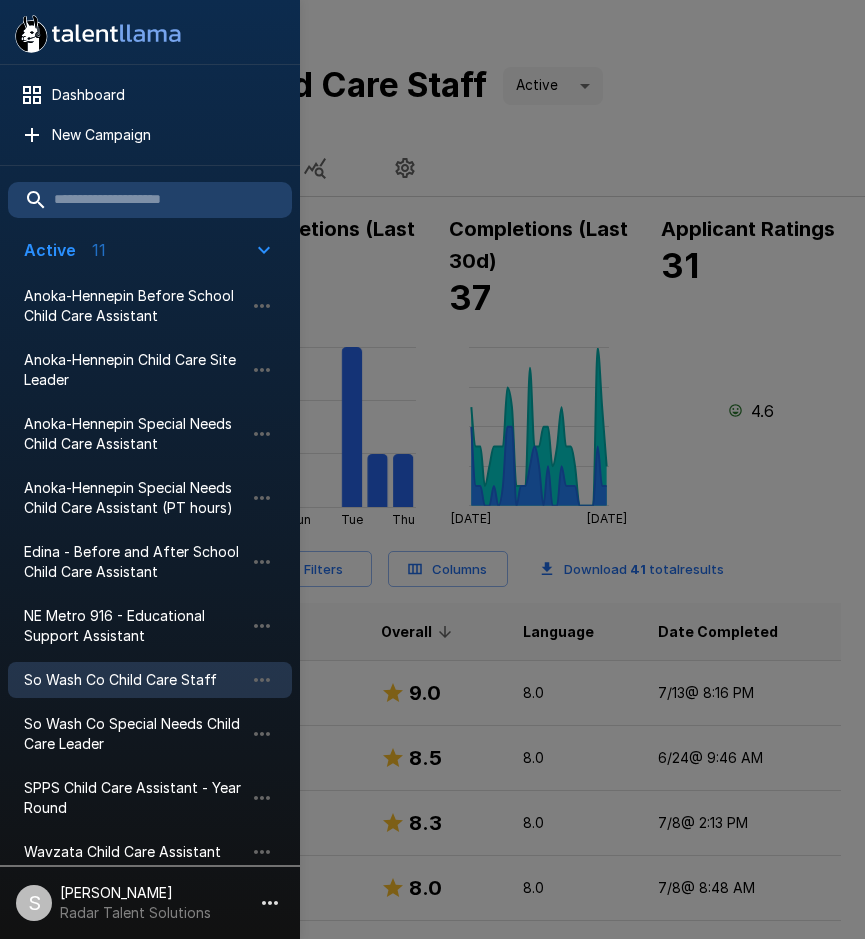 click at bounding box center [432, 469] 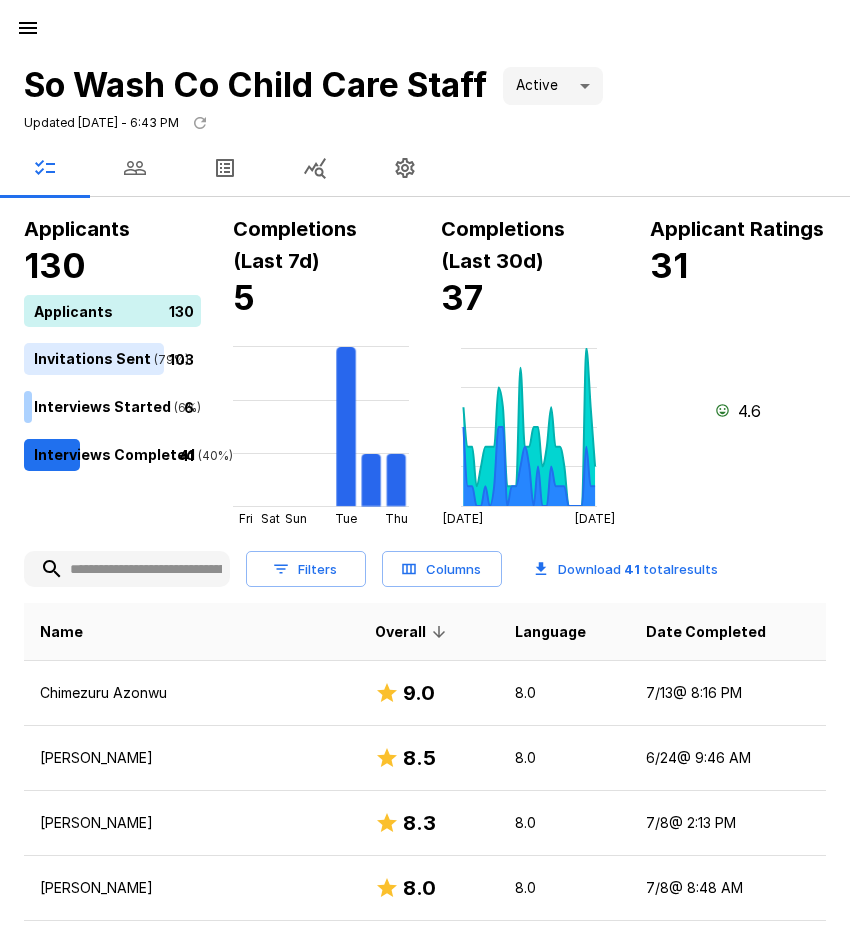 click 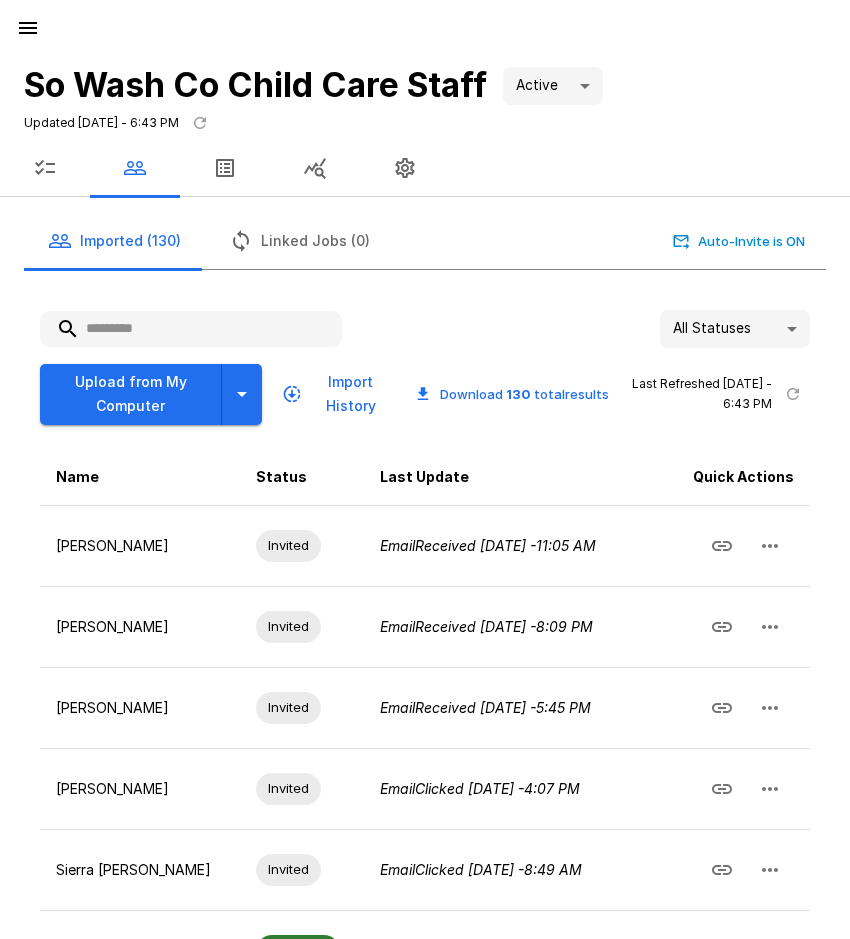 click at bounding box center [191, 329] 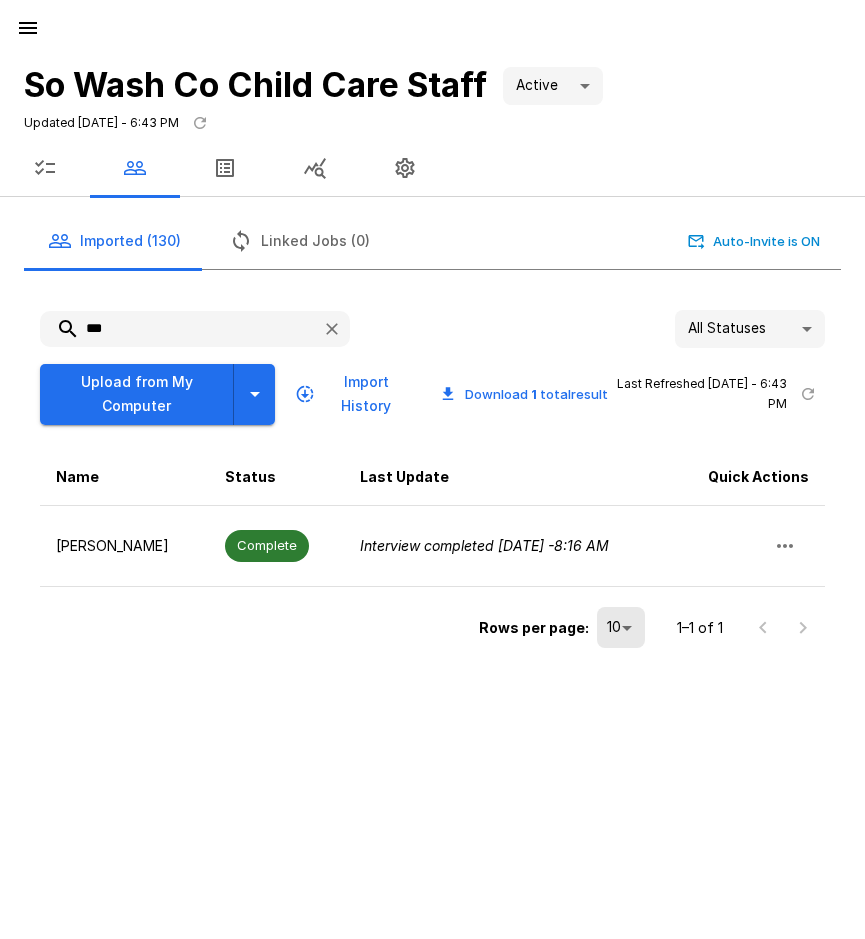 drag, startPoint x: 126, startPoint y: 322, endPoint x: 26, endPoint y: 323, distance: 100.005 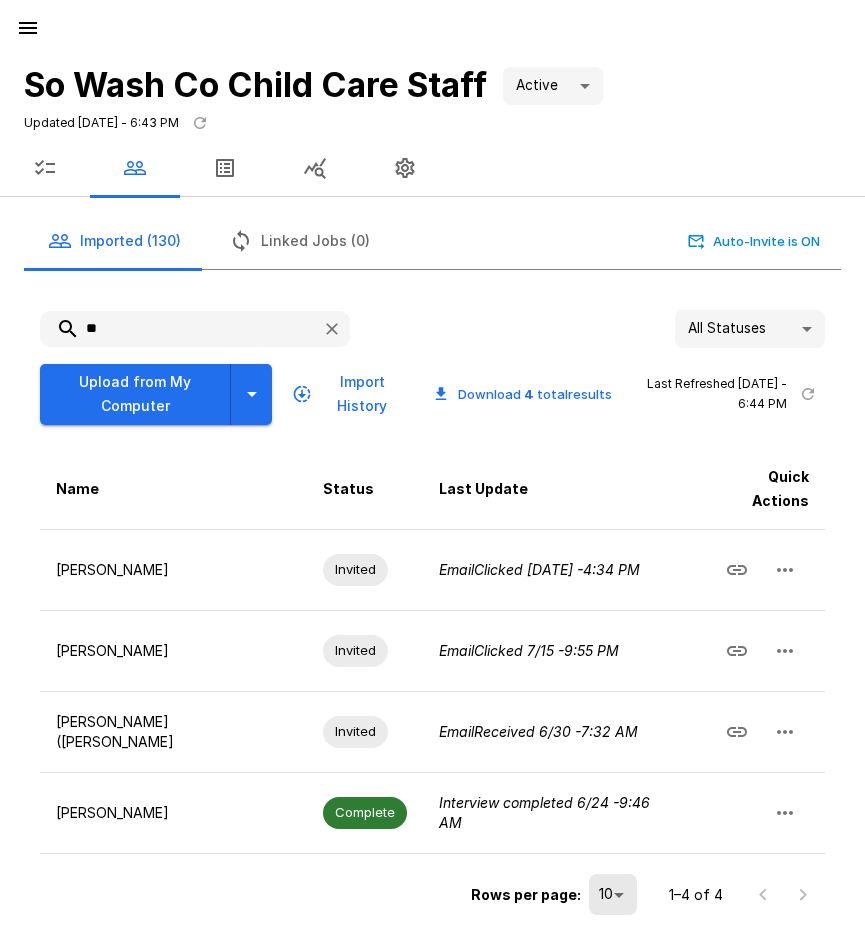 type on "*" 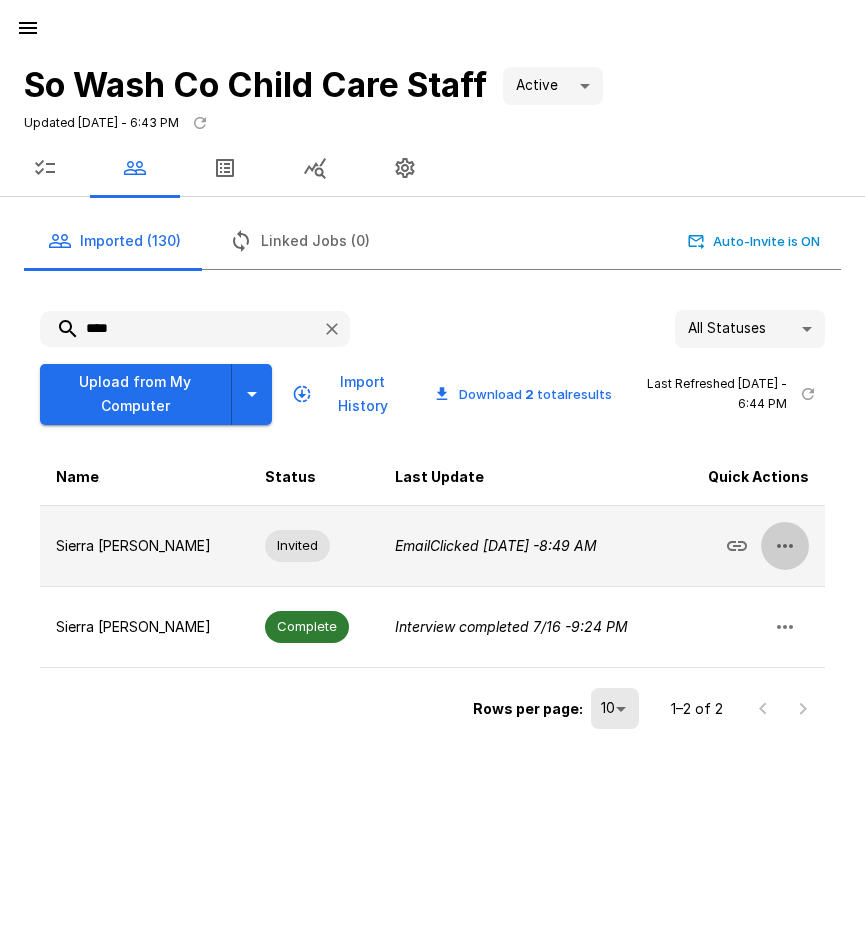 click 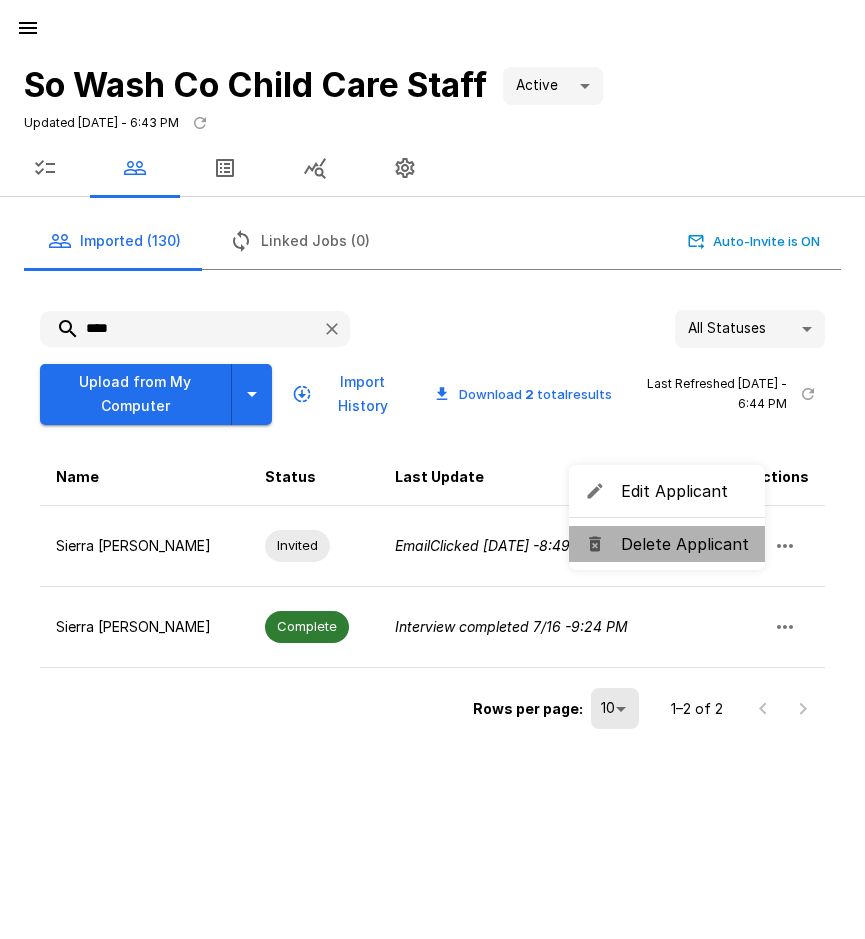 click on "Delete Applicant" at bounding box center (685, 544) 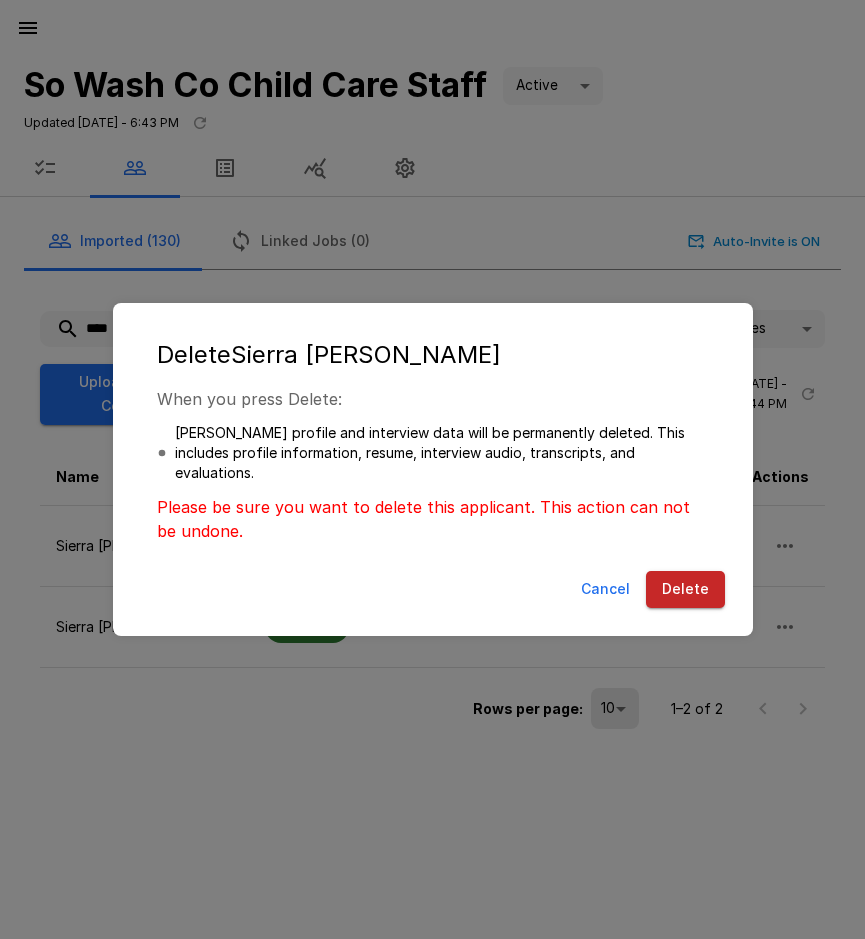 click on "Delete" at bounding box center [685, 589] 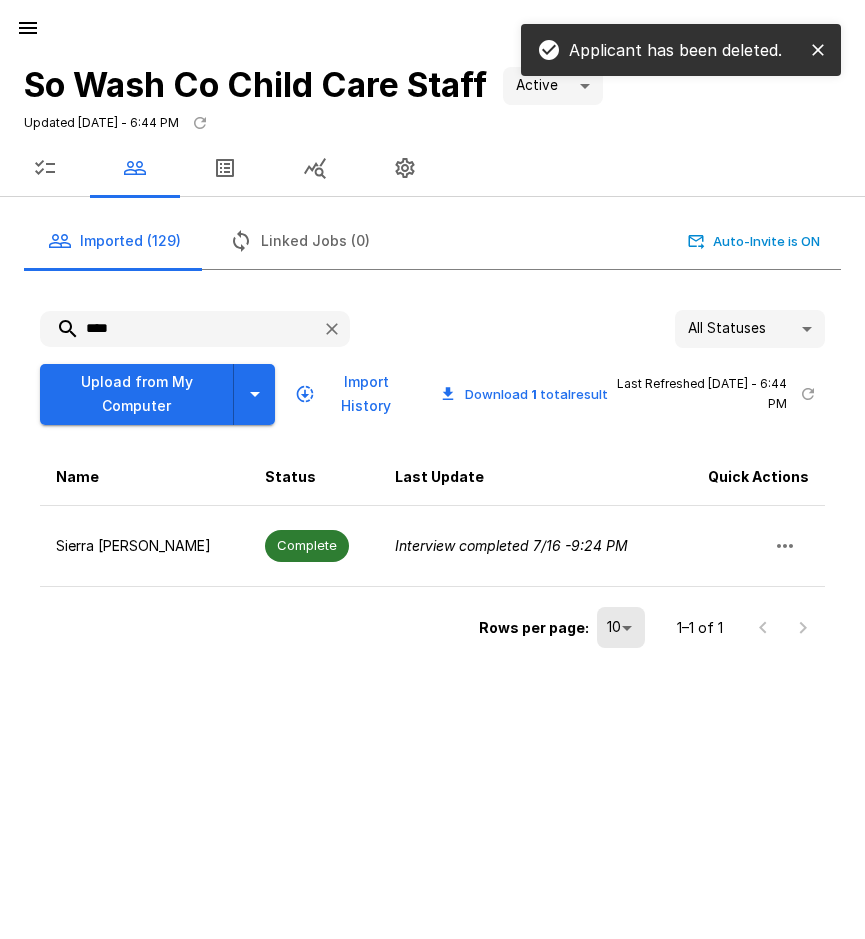 drag, startPoint x: 71, startPoint y: 326, endPoint x: 51, endPoint y: 325, distance: 20.024984 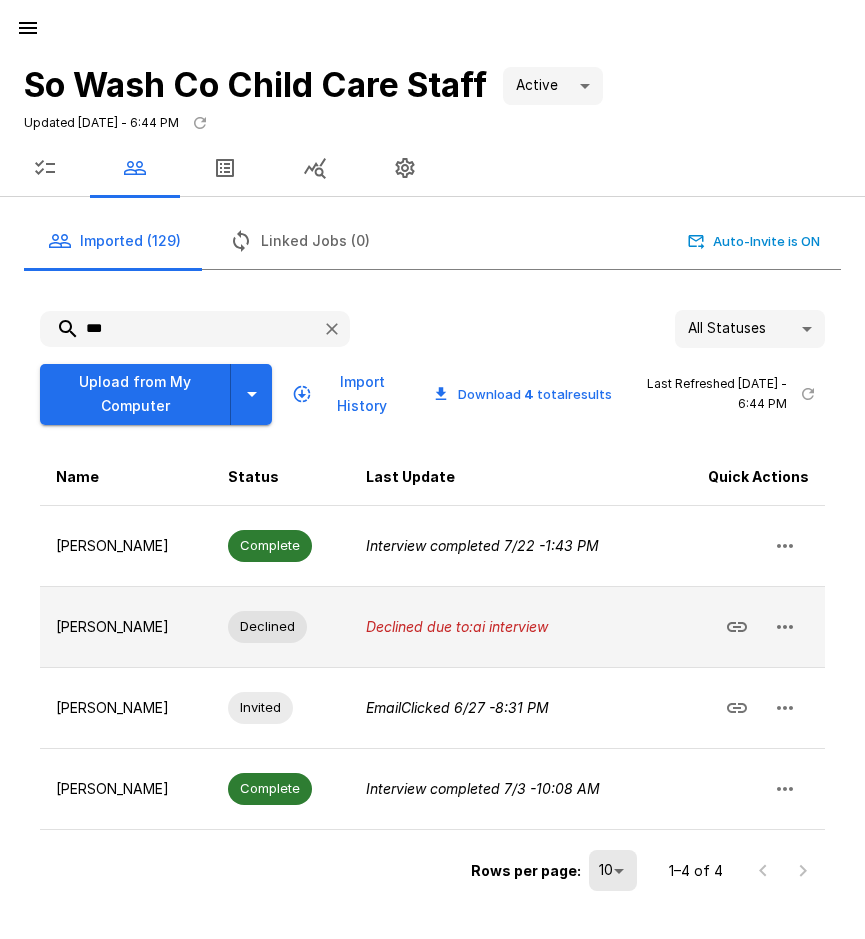 click at bounding box center (785, 627) 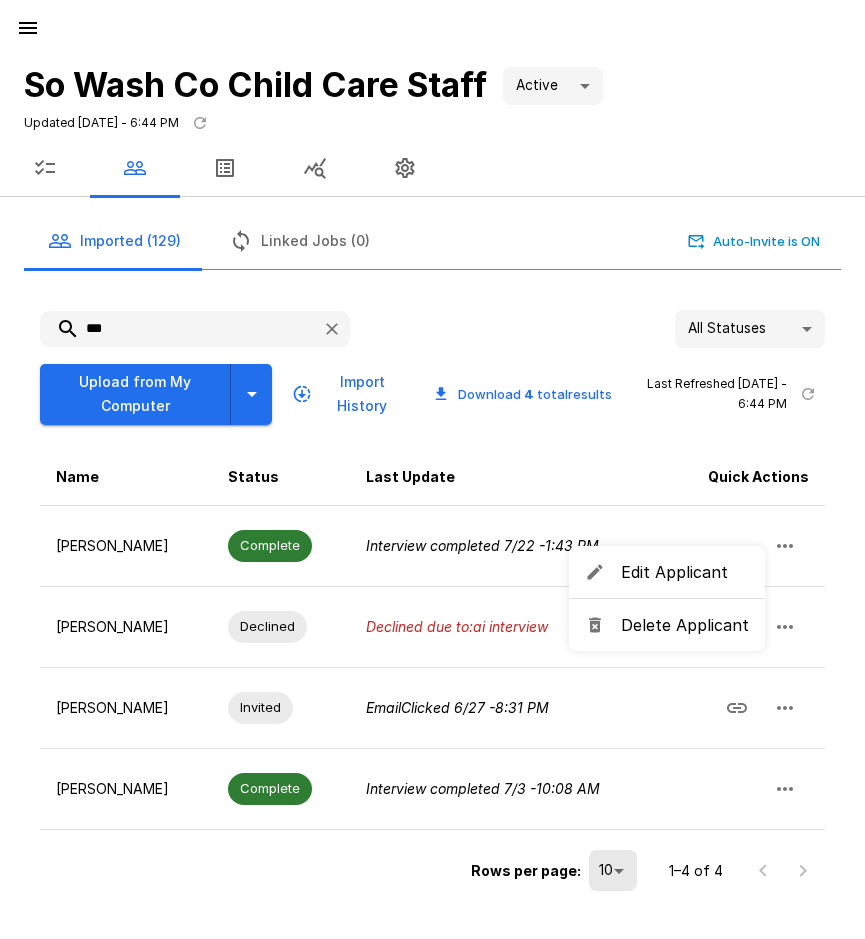 click on "Delete Applicant" at bounding box center (685, 625) 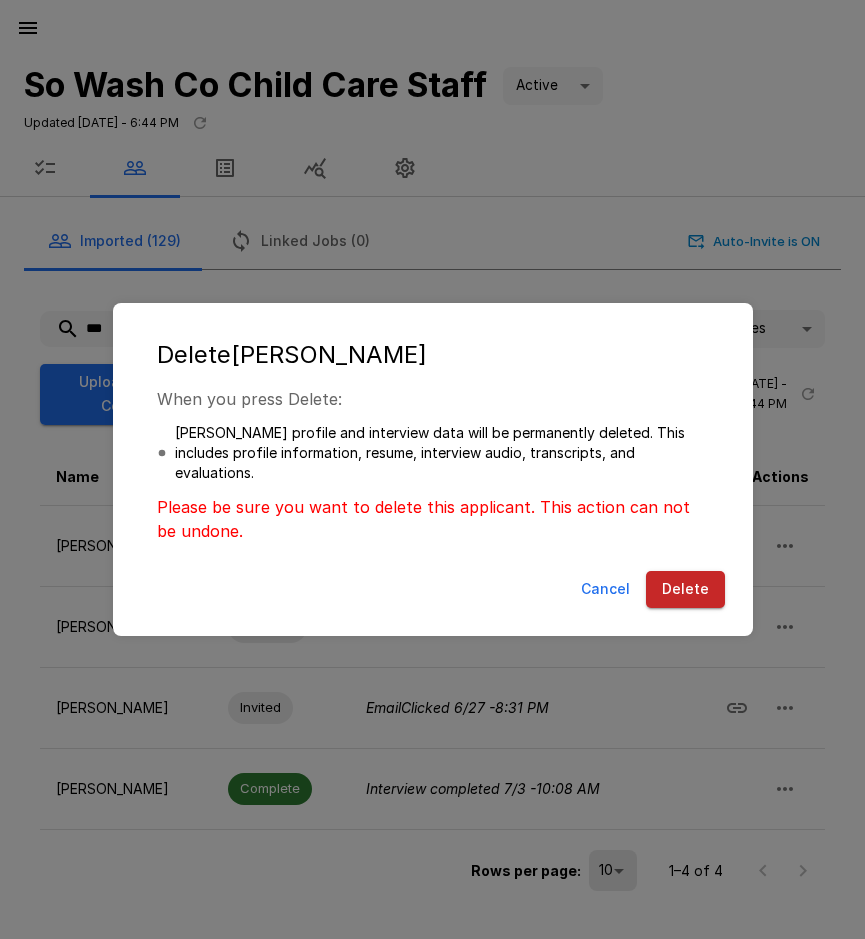 click on "Delete" at bounding box center (685, 589) 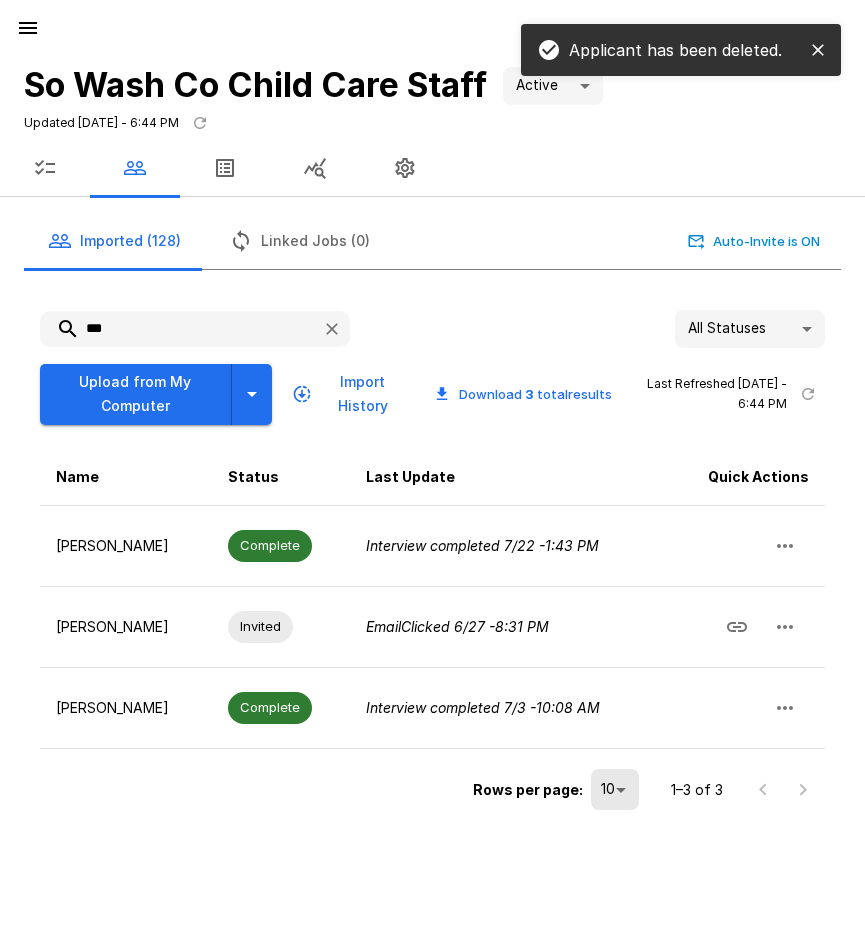 drag, startPoint x: 120, startPoint y: 332, endPoint x: 86, endPoint y: 332, distance: 34 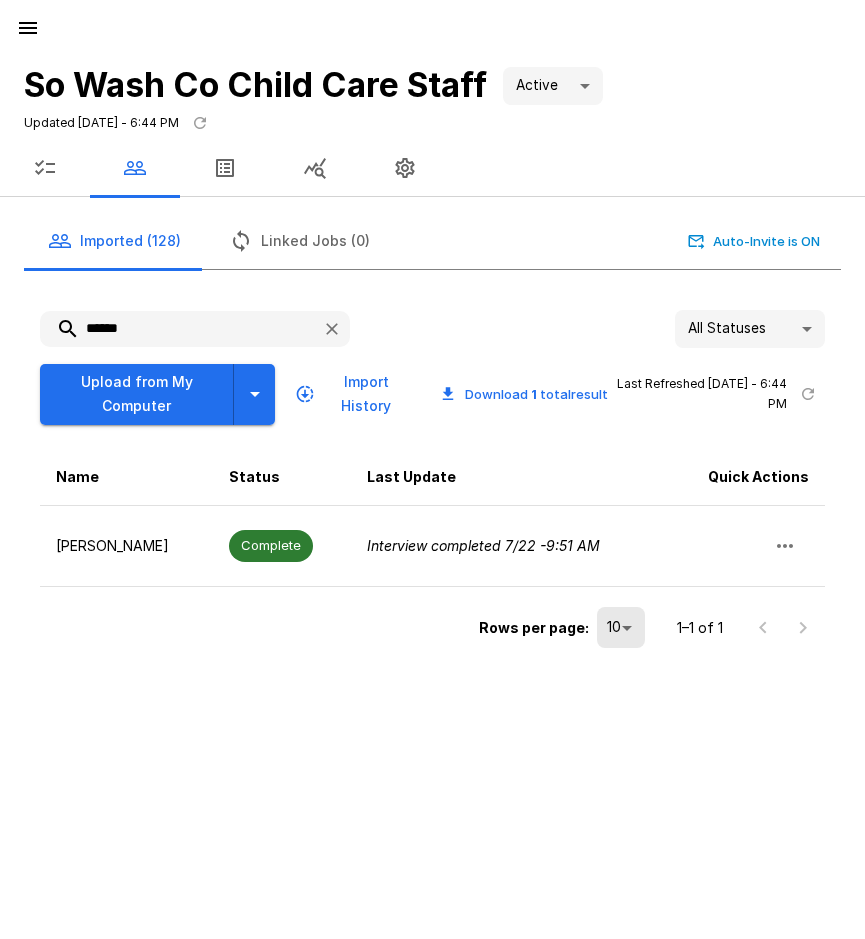 type on "******" 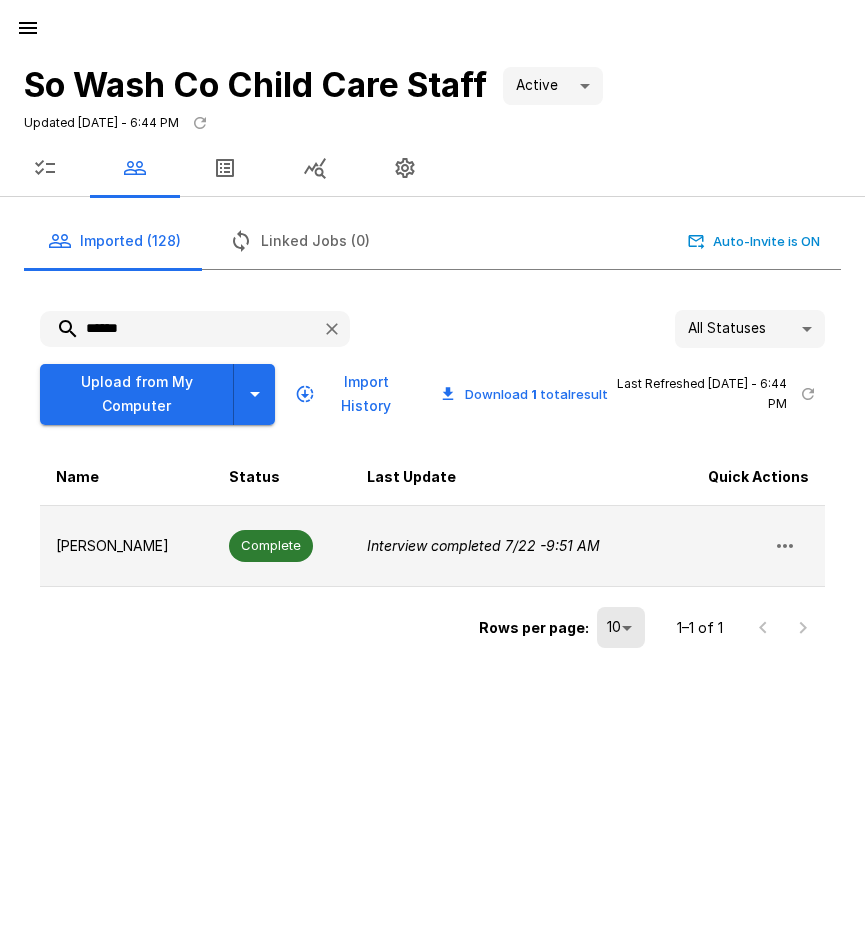 click on "Complete" at bounding box center (271, 545) 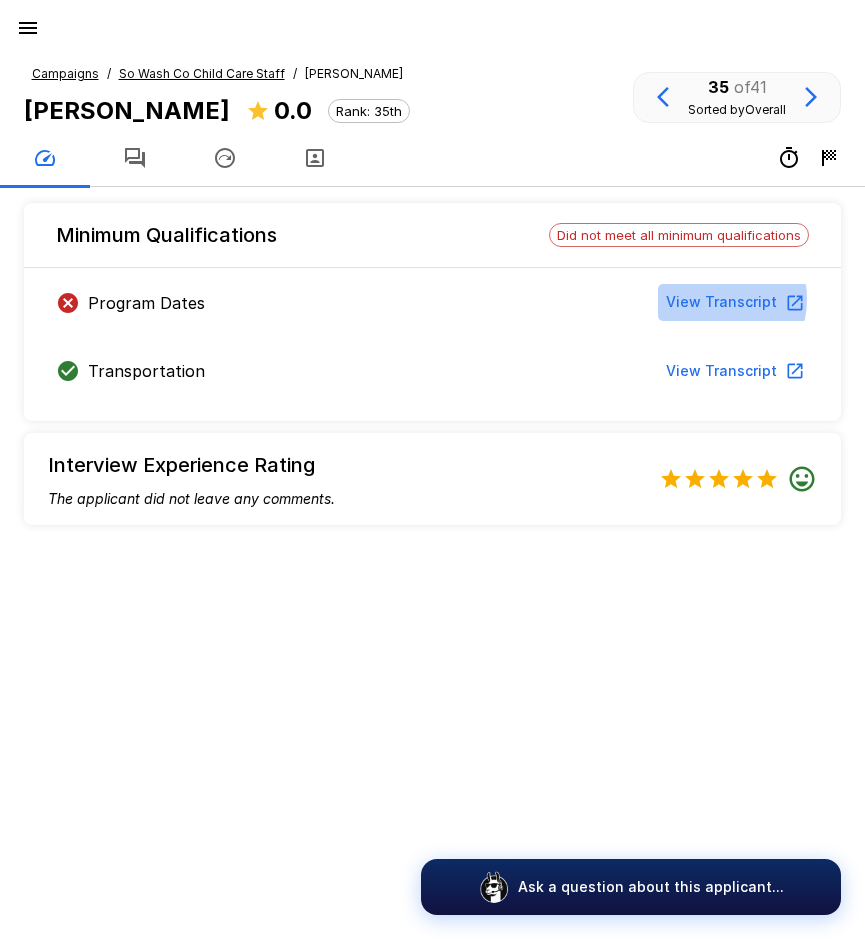 click on "View Transcript" at bounding box center [733, 302] 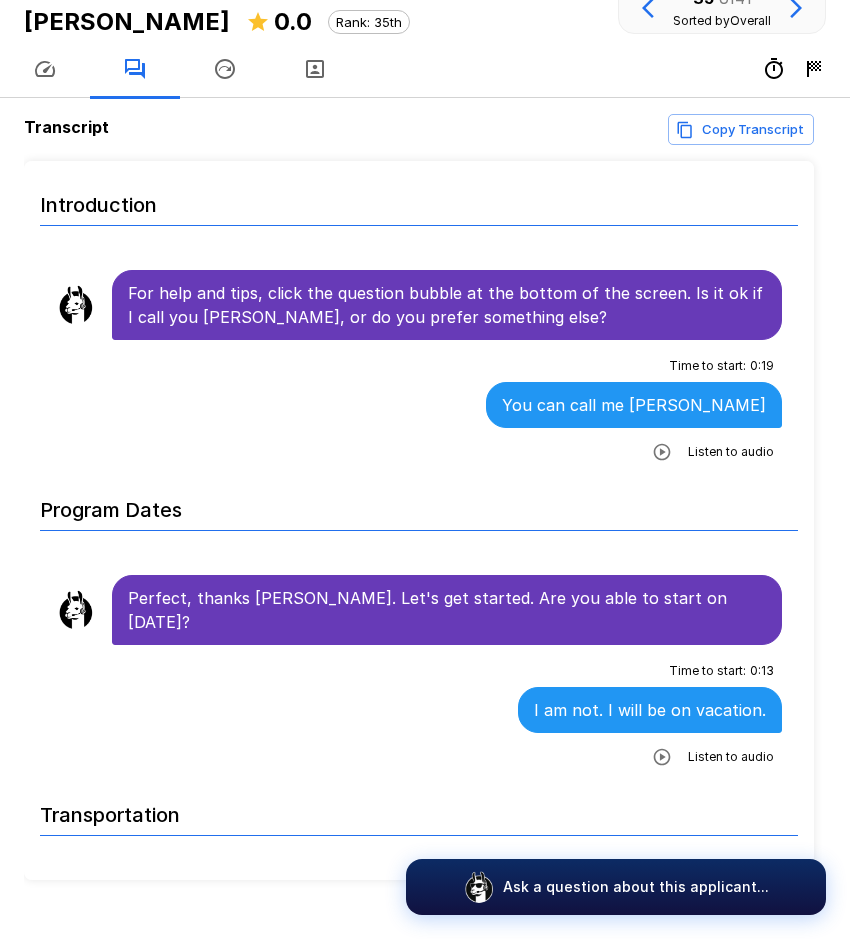scroll, scrollTop: 126, scrollLeft: 0, axis: vertical 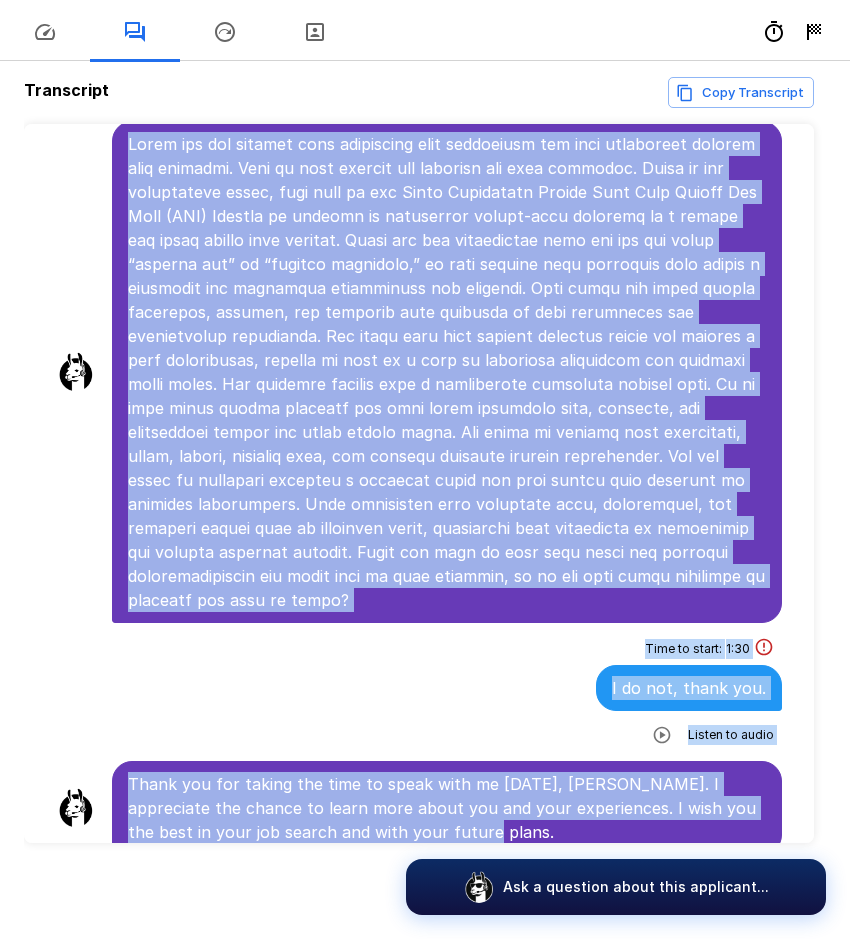 drag, startPoint x: 129, startPoint y: 253, endPoint x: 626, endPoint y: 799, distance: 738.3258 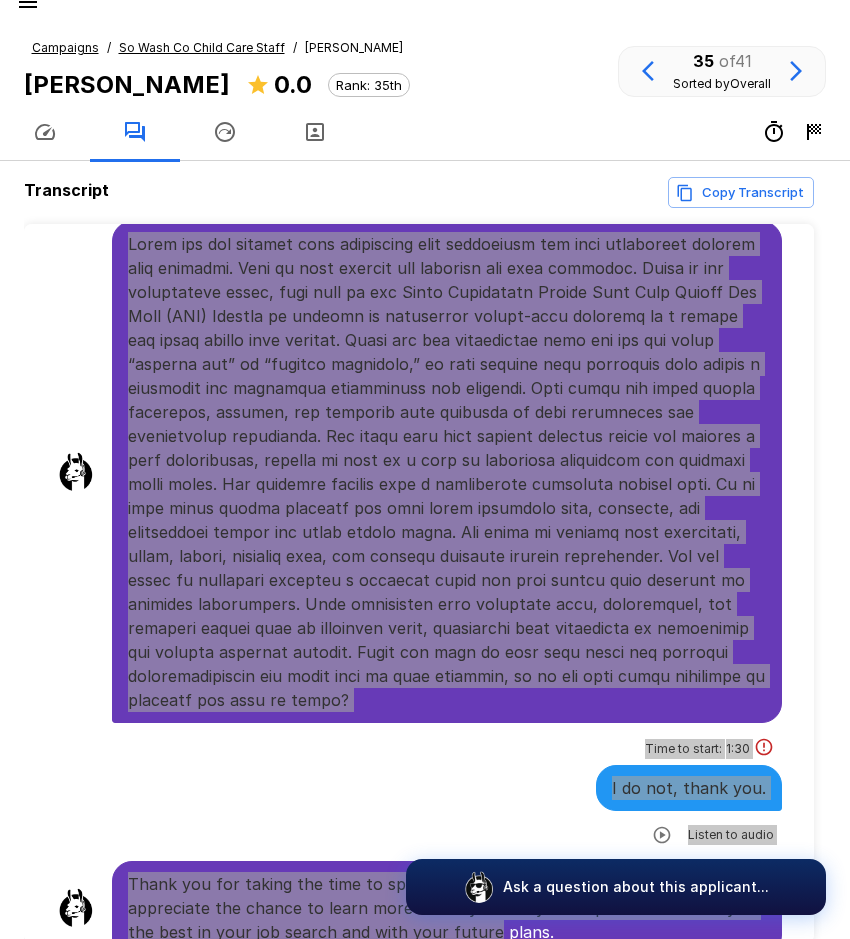 scroll, scrollTop: 0, scrollLeft: 0, axis: both 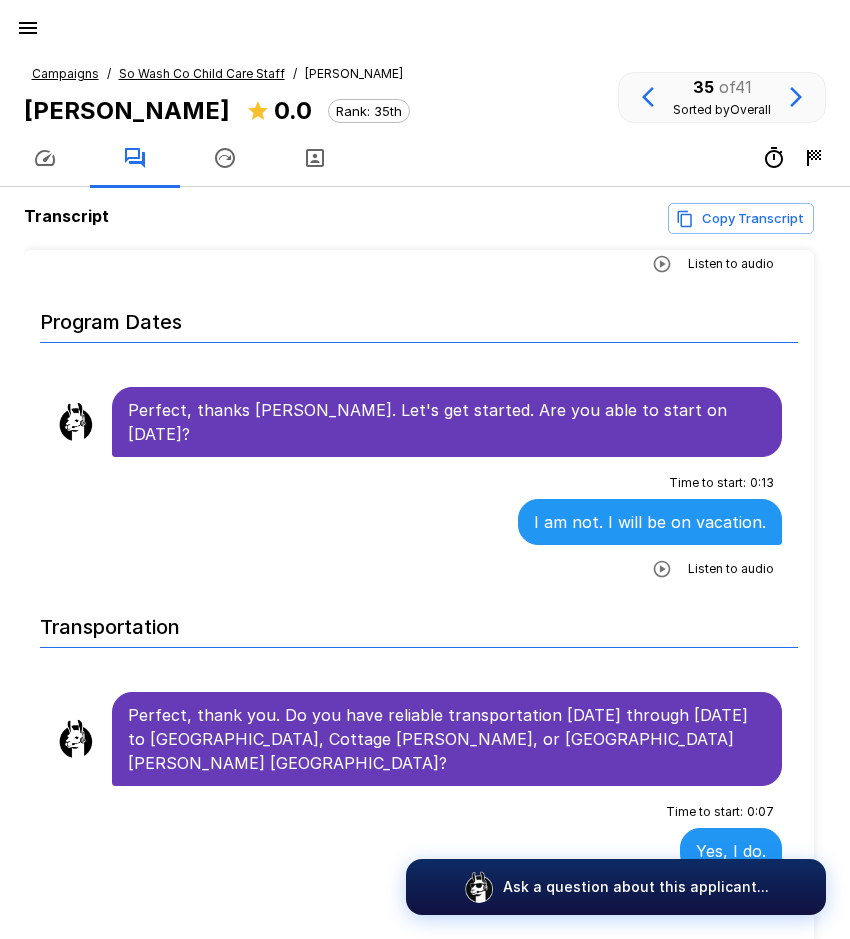click on "So Wash Co Child Care Staff" at bounding box center [202, 73] 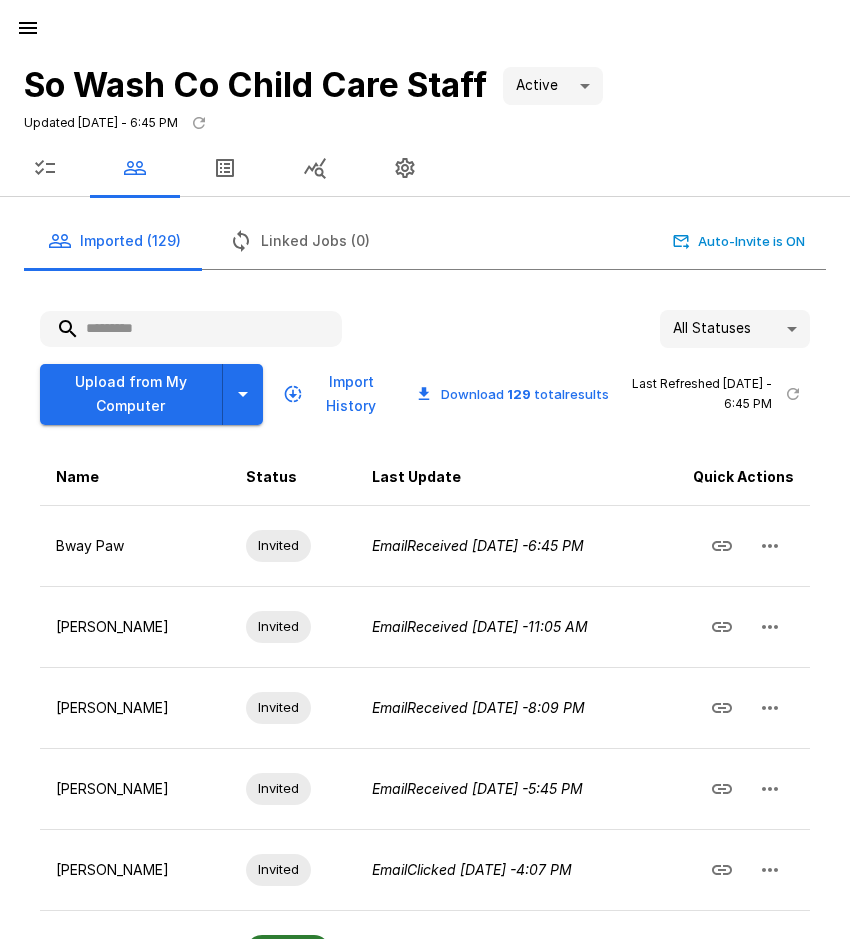 click at bounding box center (191, 329) 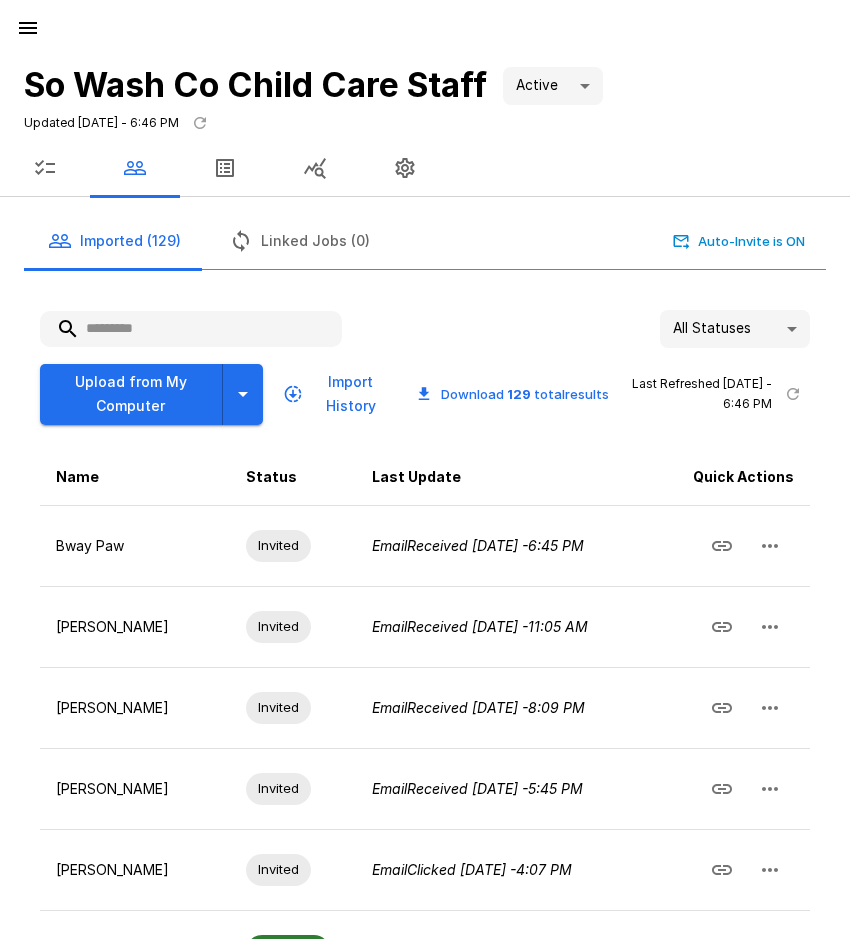click at bounding box center (191, 329) 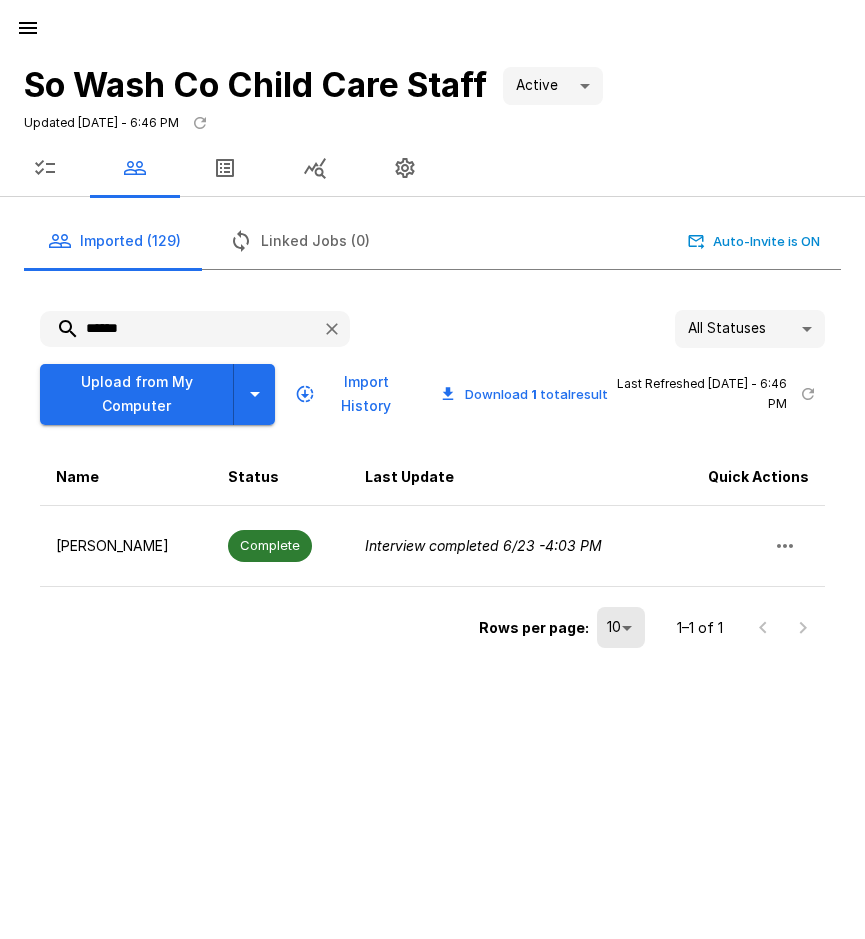 drag, startPoint x: 140, startPoint y: 320, endPoint x: 44, endPoint y: 315, distance: 96.13012 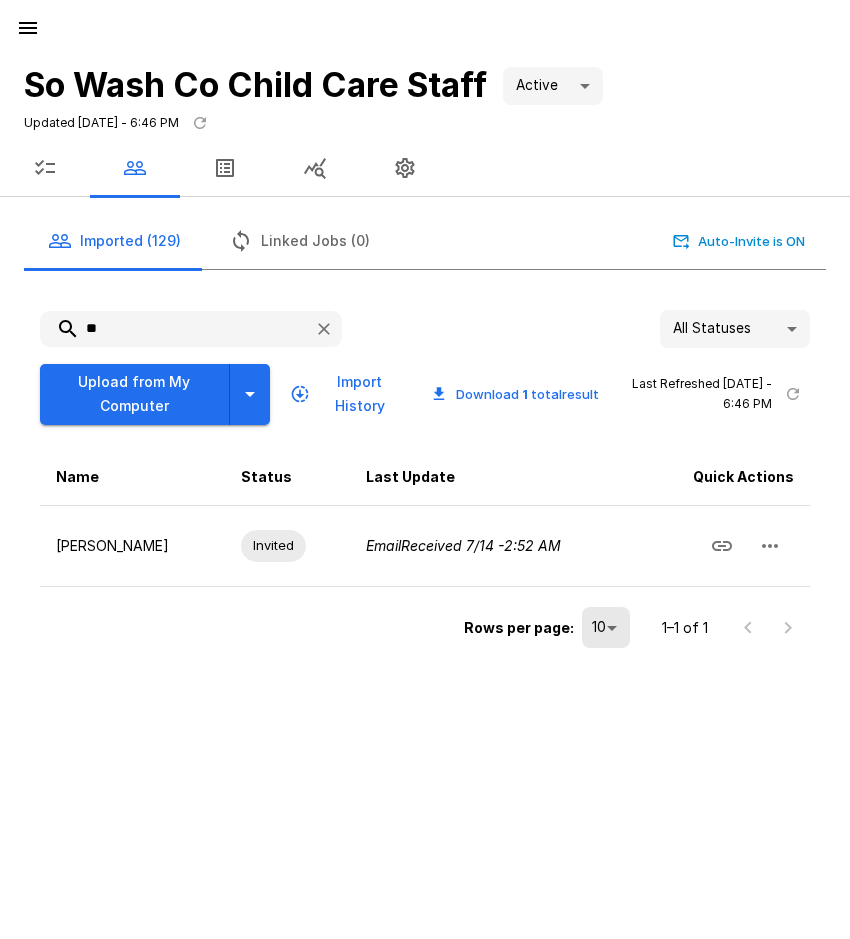 type on "*" 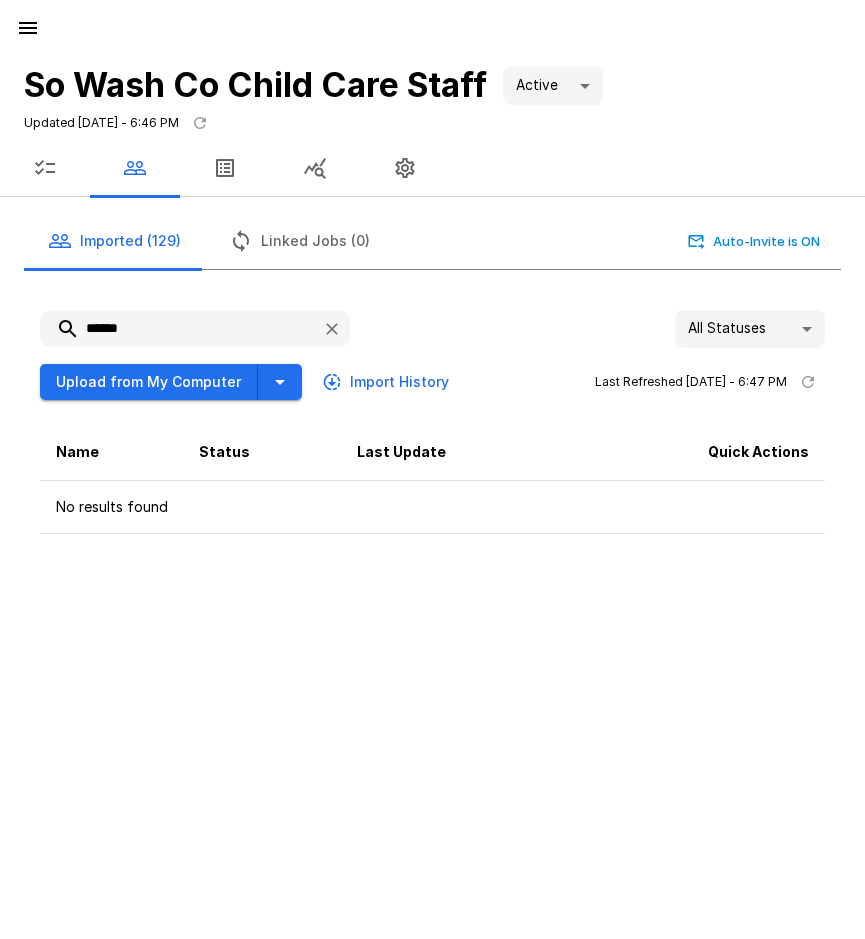 type on "******" 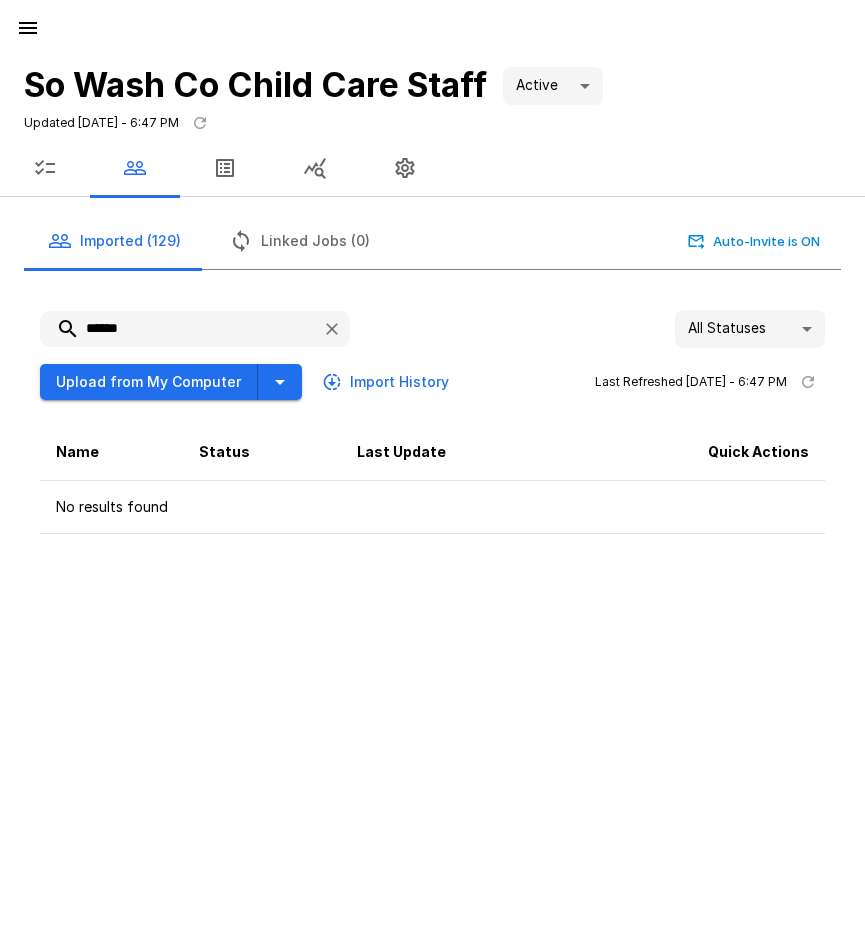 click on "So Wash Co Child Care Staff  Active **** Updated [DATE] - 6:47 PM" at bounding box center (432, 102) 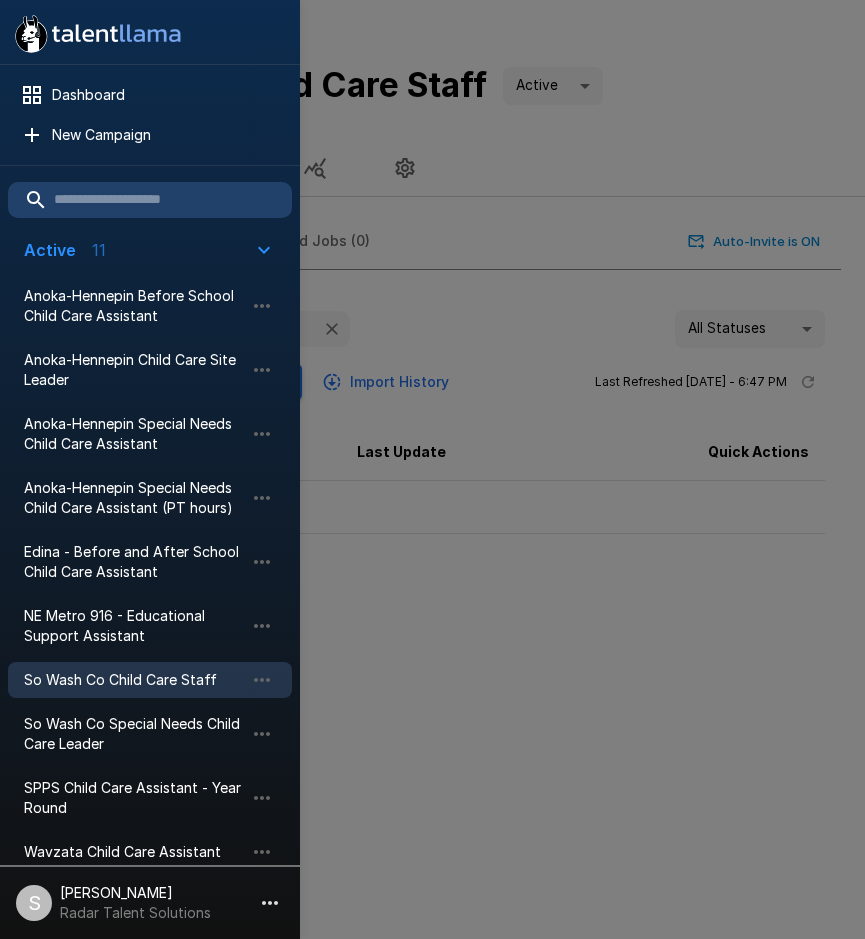 click on "So Wash Co Child Care Staff" at bounding box center (134, 680) 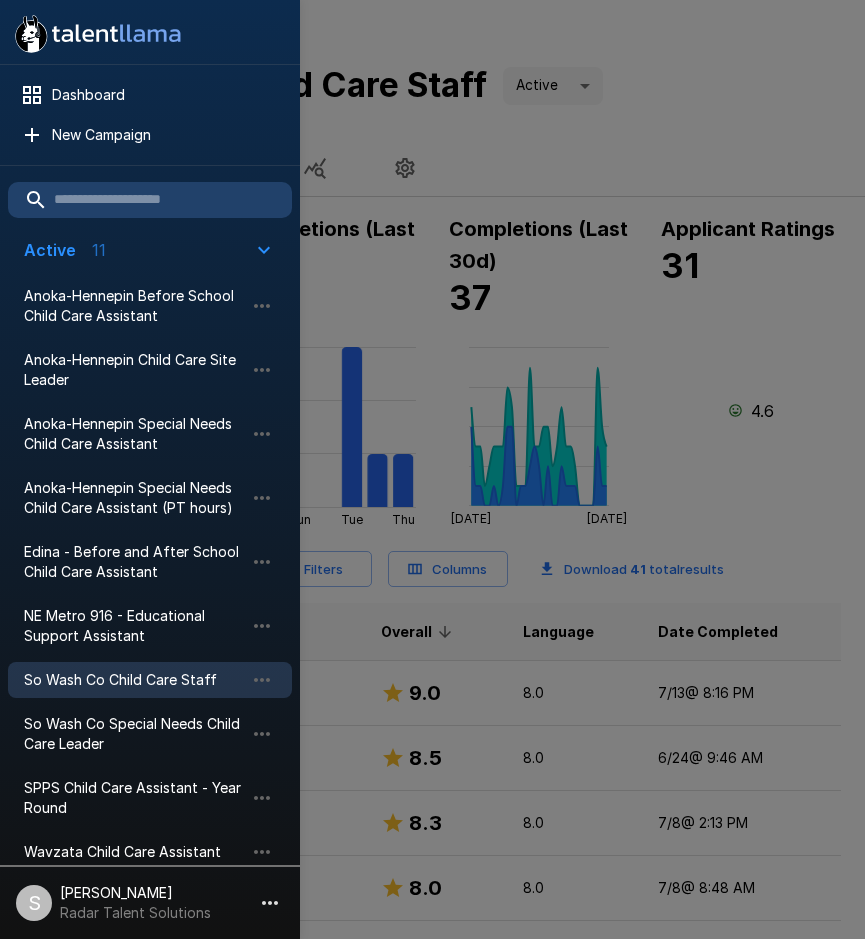 click at bounding box center (432, 469) 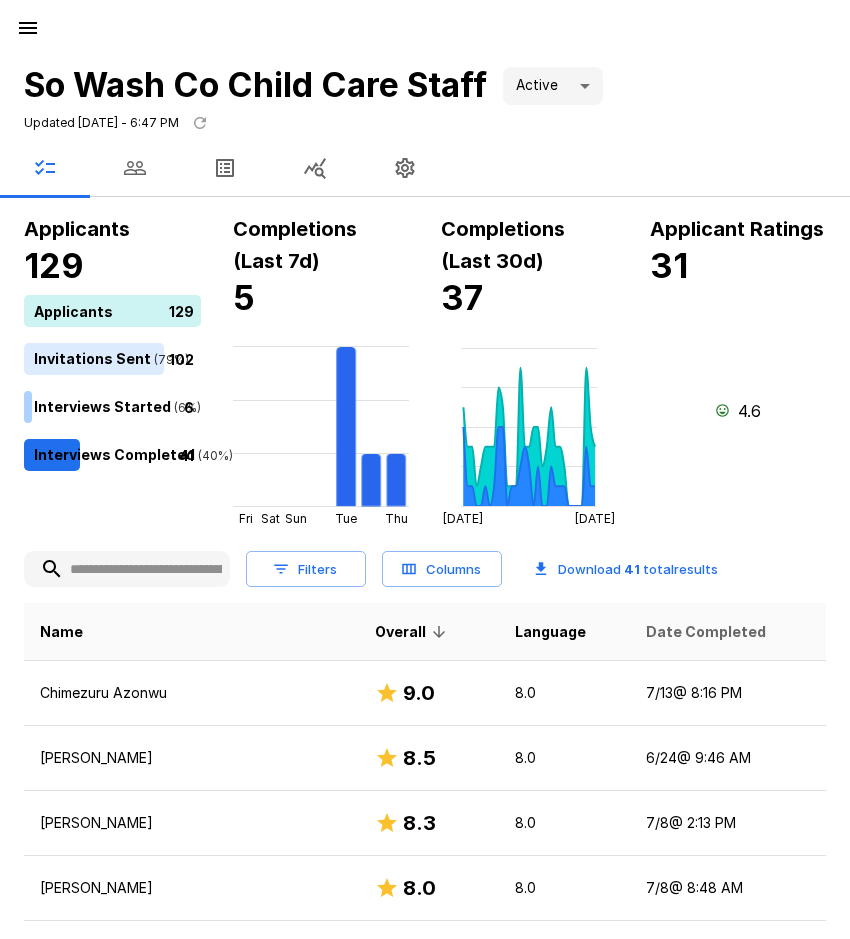click on "Date Completed" at bounding box center (706, 632) 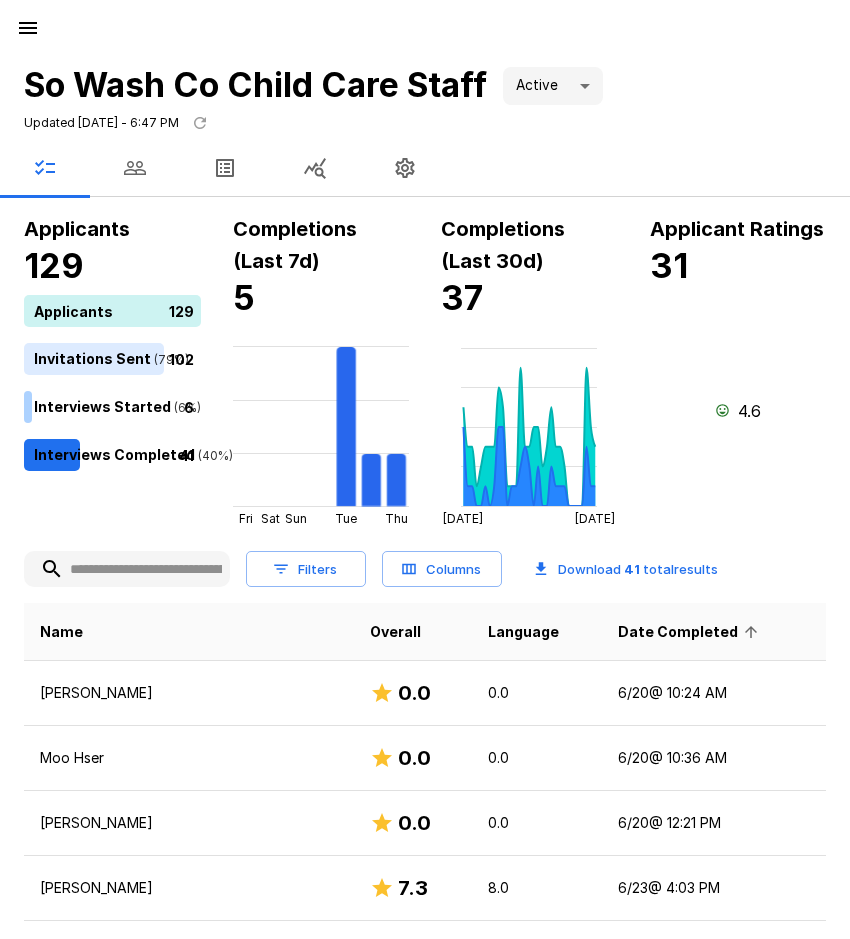 click on "Date Completed" at bounding box center (691, 632) 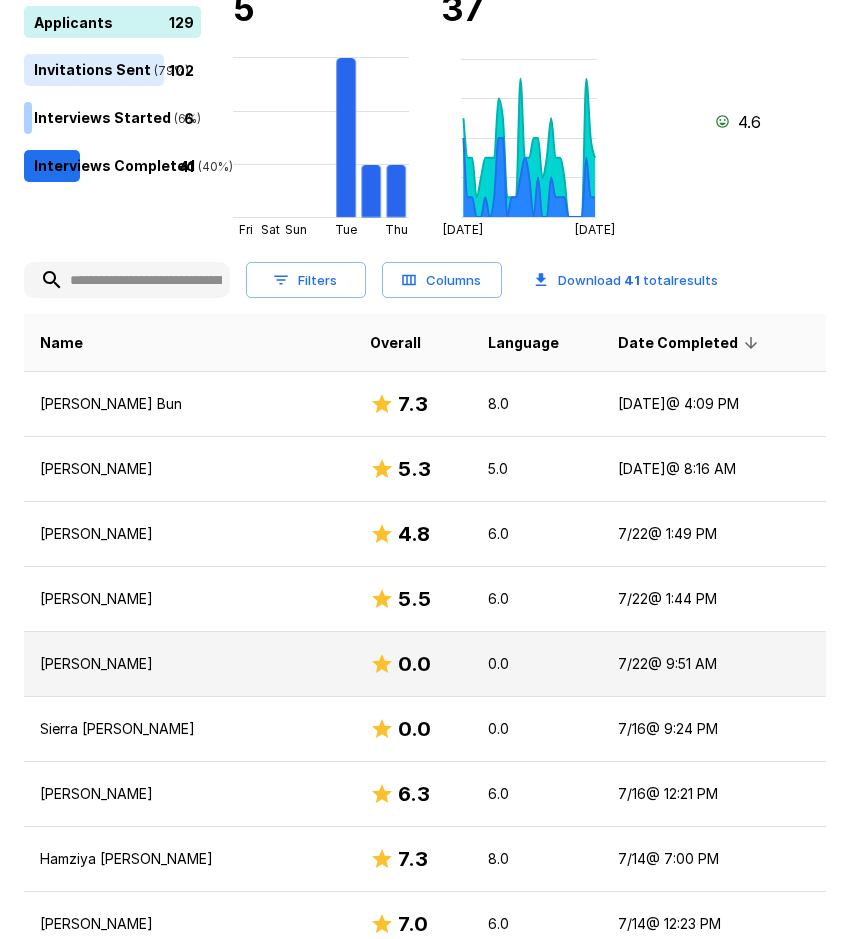 scroll, scrollTop: 300, scrollLeft: 0, axis: vertical 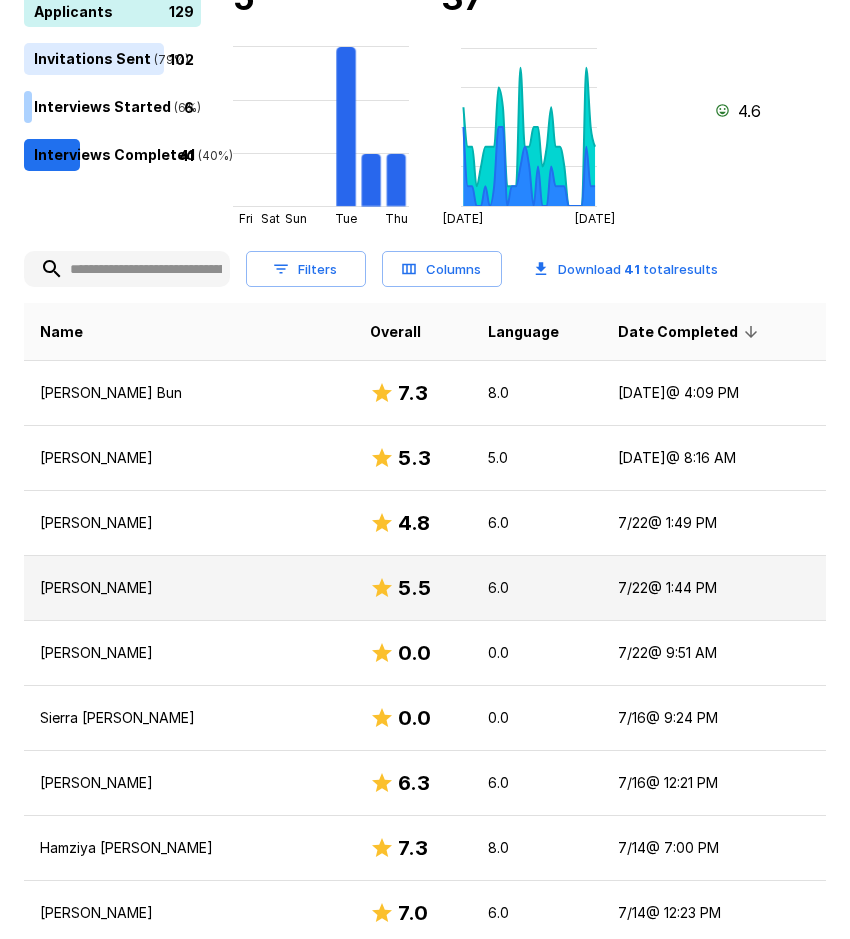 click on "[PERSON_NAME]" at bounding box center [189, 588] 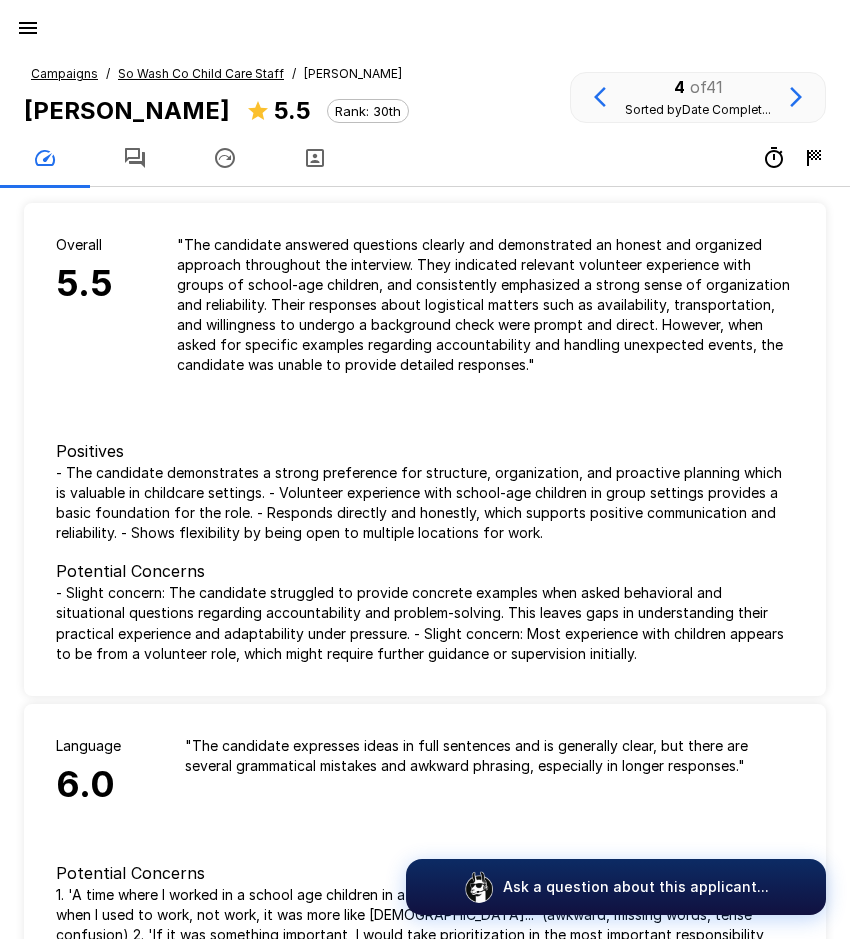 click 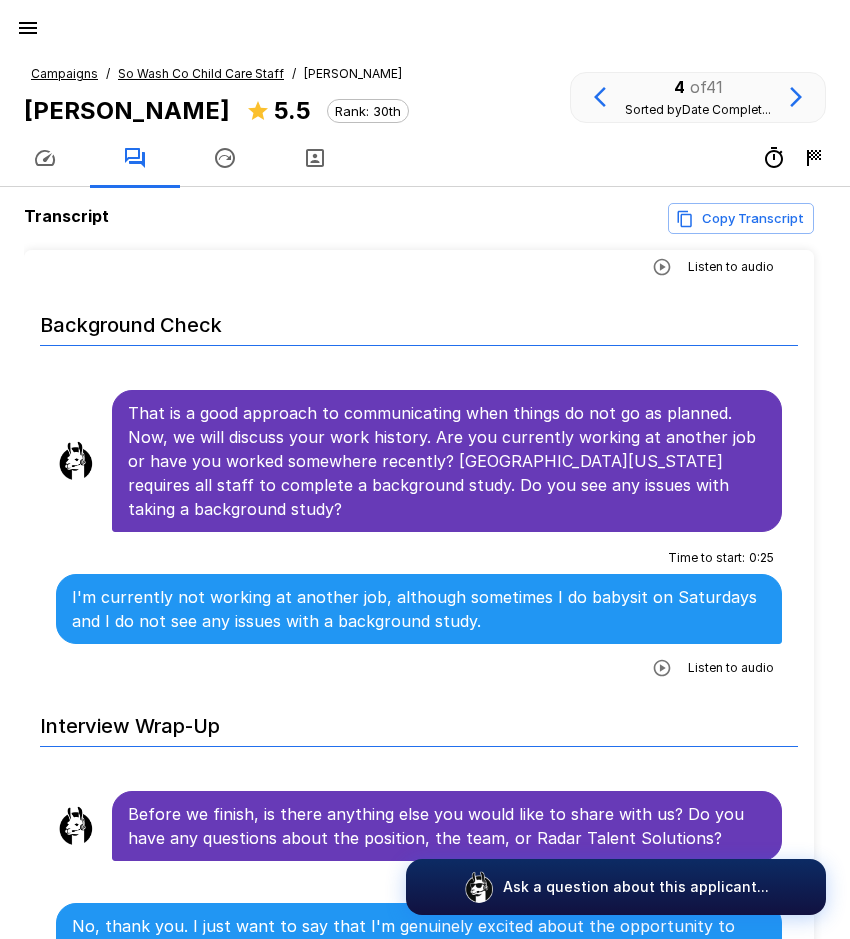 scroll, scrollTop: 3625, scrollLeft: 0, axis: vertical 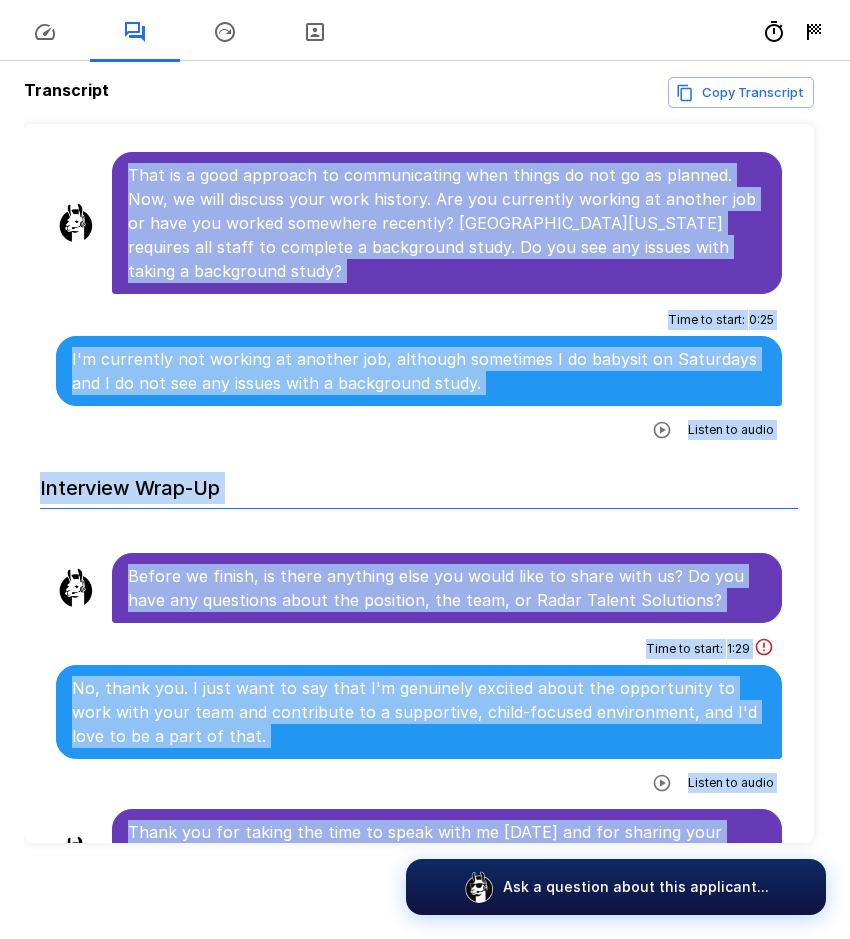 drag, startPoint x: 129, startPoint y: 381, endPoint x: 554, endPoint y: 811, distance: 604.5866 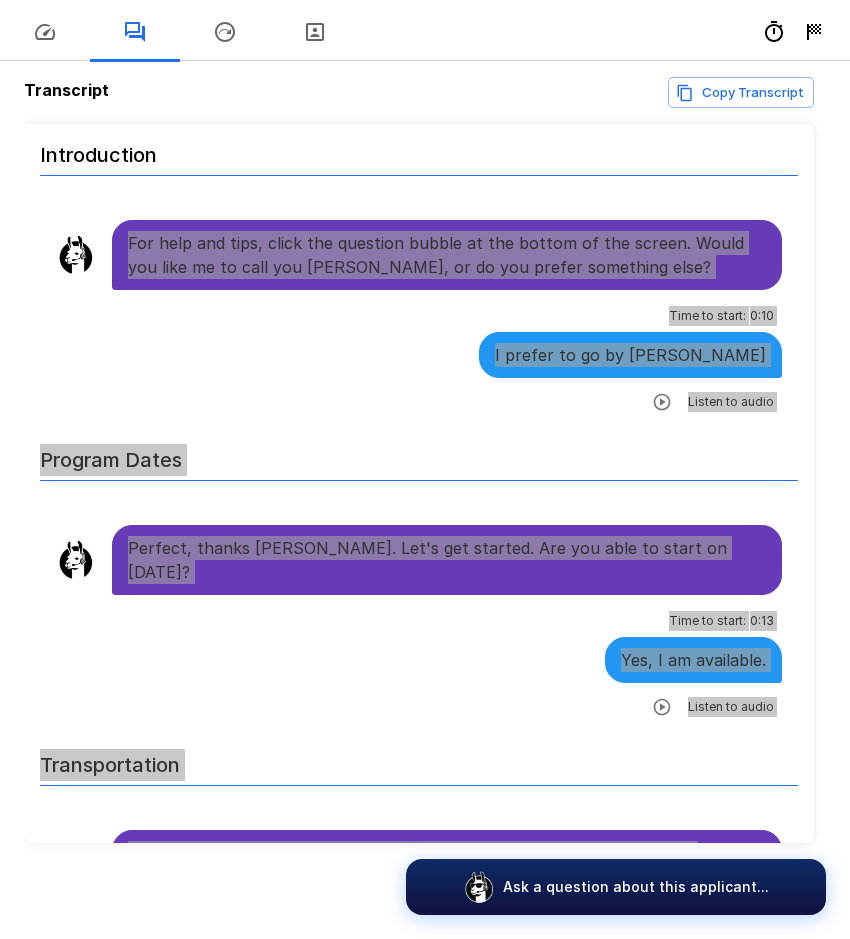 scroll, scrollTop: 0, scrollLeft: 0, axis: both 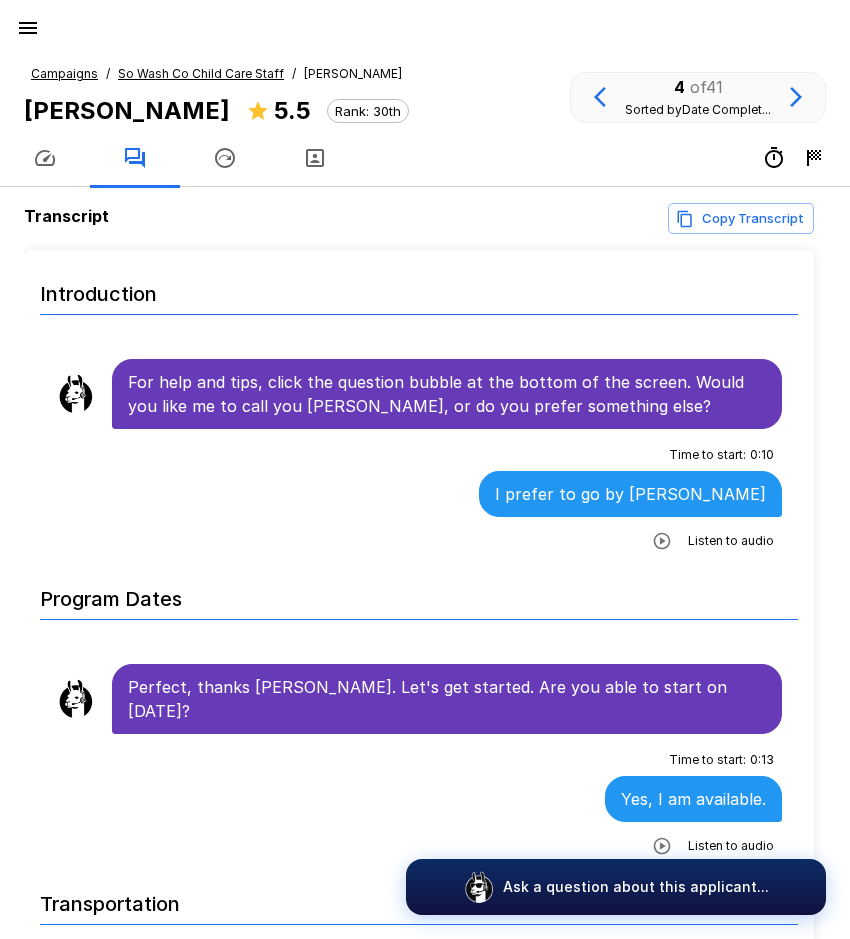 click on "So Wash Co Child Care Staff" at bounding box center [201, 73] 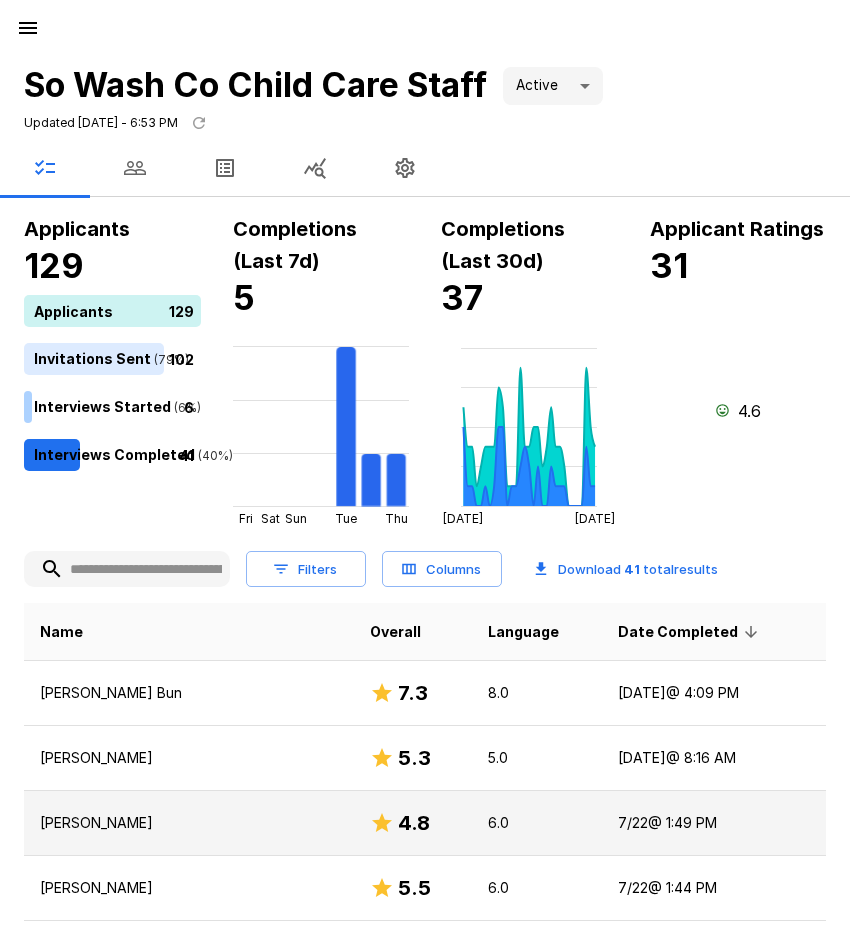 click on "[PERSON_NAME]" at bounding box center [189, 823] 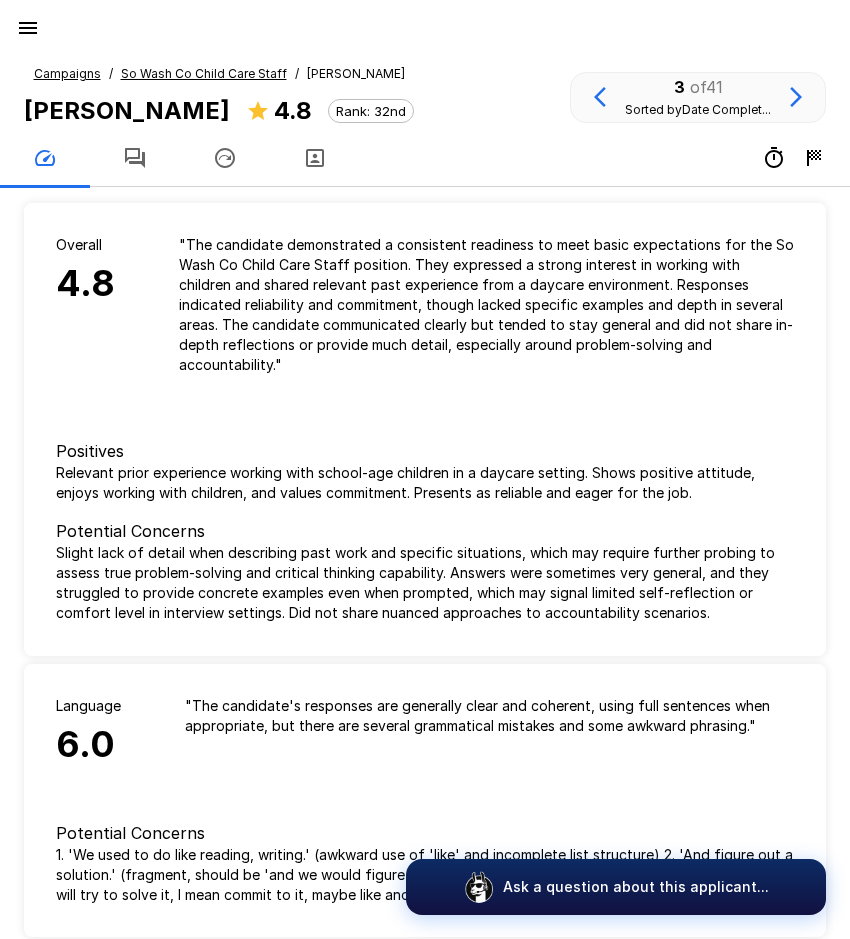 click 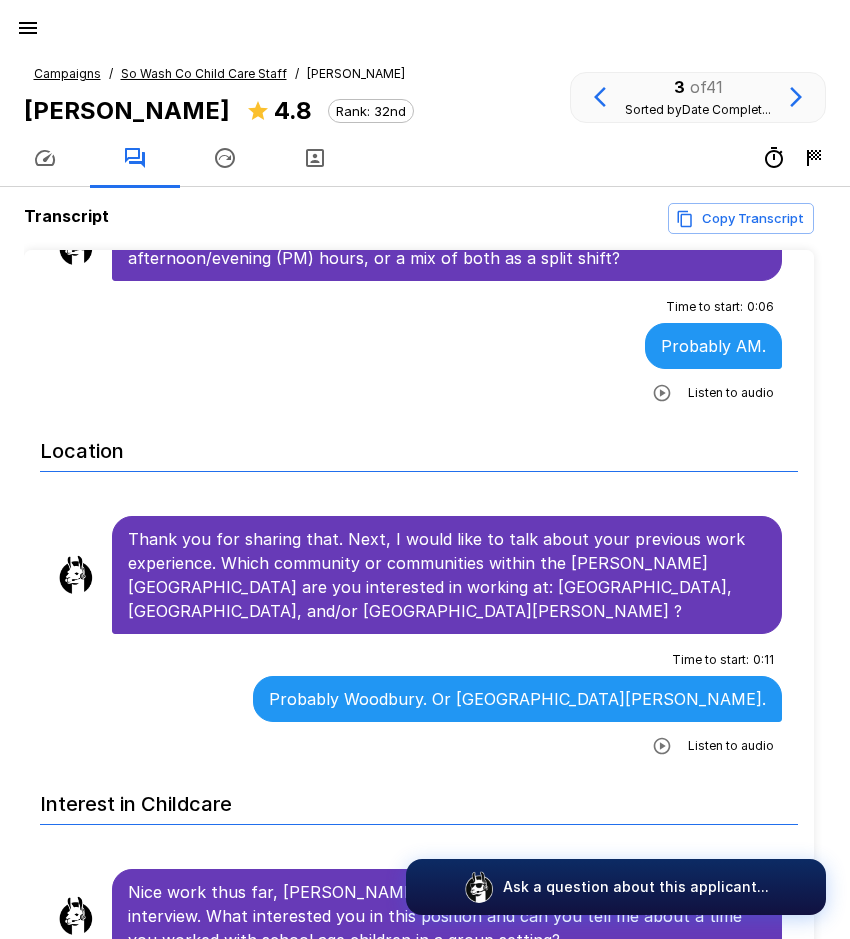 scroll, scrollTop: 2000, scrollLeft: 0, axis: vertical 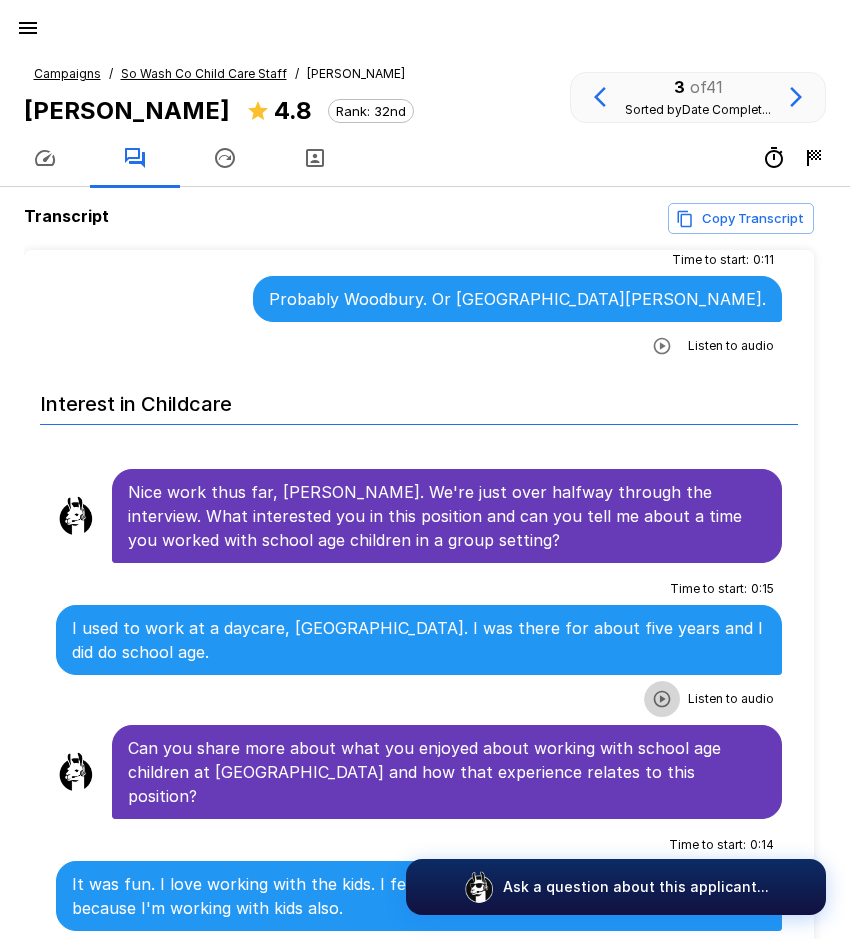 click 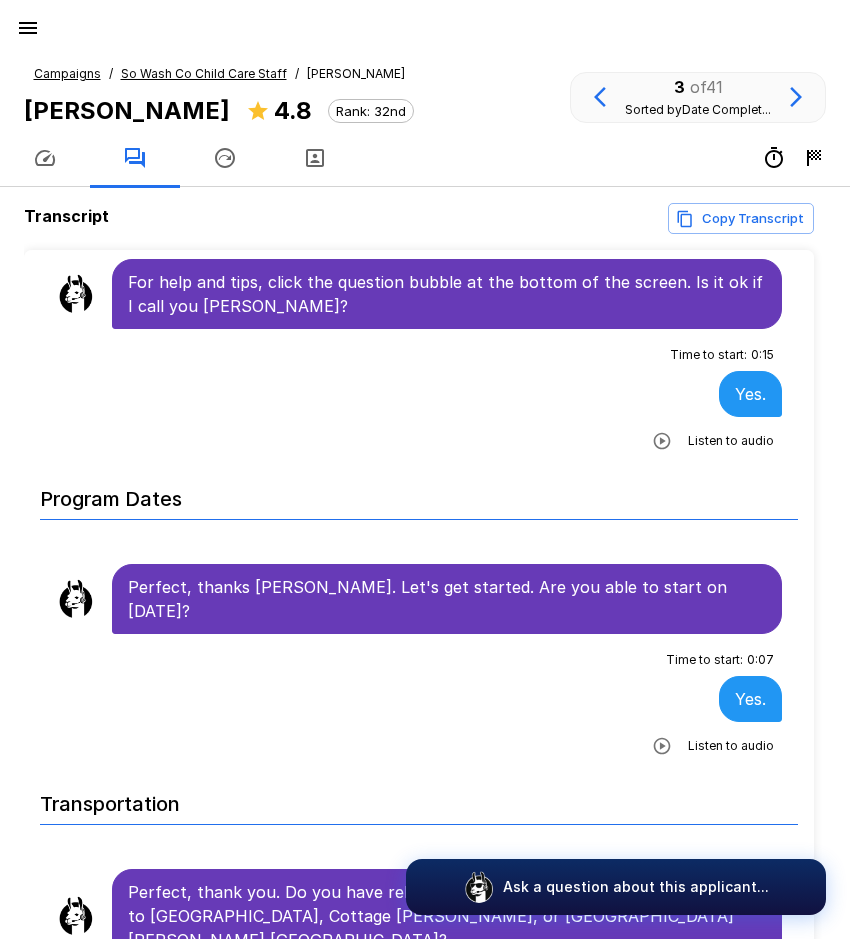 scroll, scrollTop: 0, scrollLeft: 0, axis: both 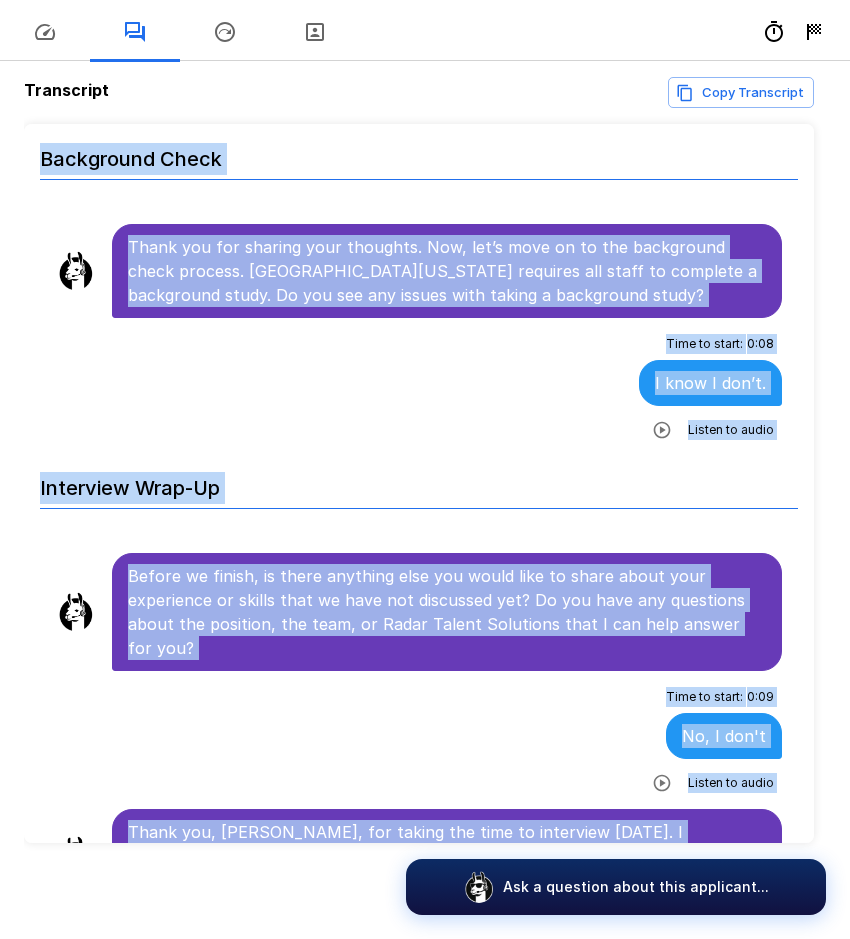 drag, startPoint x: 129, startPoint y: 380, endPoint x: 671, endPoint y: 842, distance: 712.18536 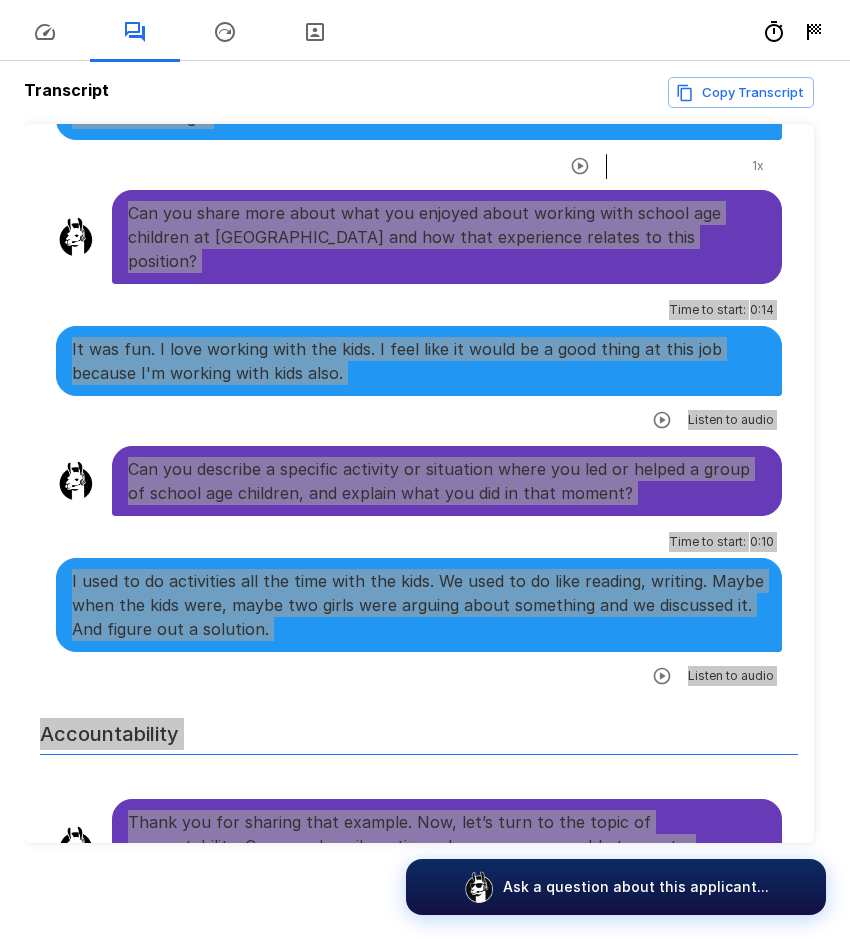 scroll, scrollTop: 2401, scrollLeft: 0, axis: vertical 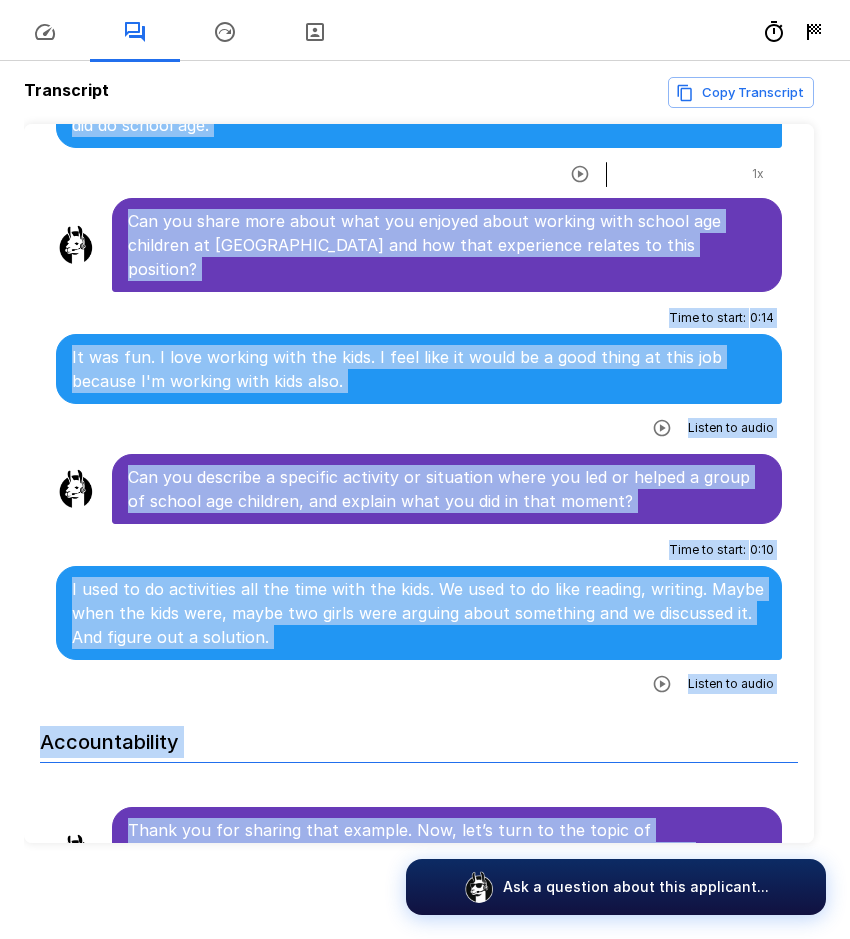 click on "I used to do activities all the time with the kids. We used to do like reading, writing. Maybe when the kids were, maybe two girls were arguing about something and we discussed it. And figure out a solution." at bounding box center (419, 613) 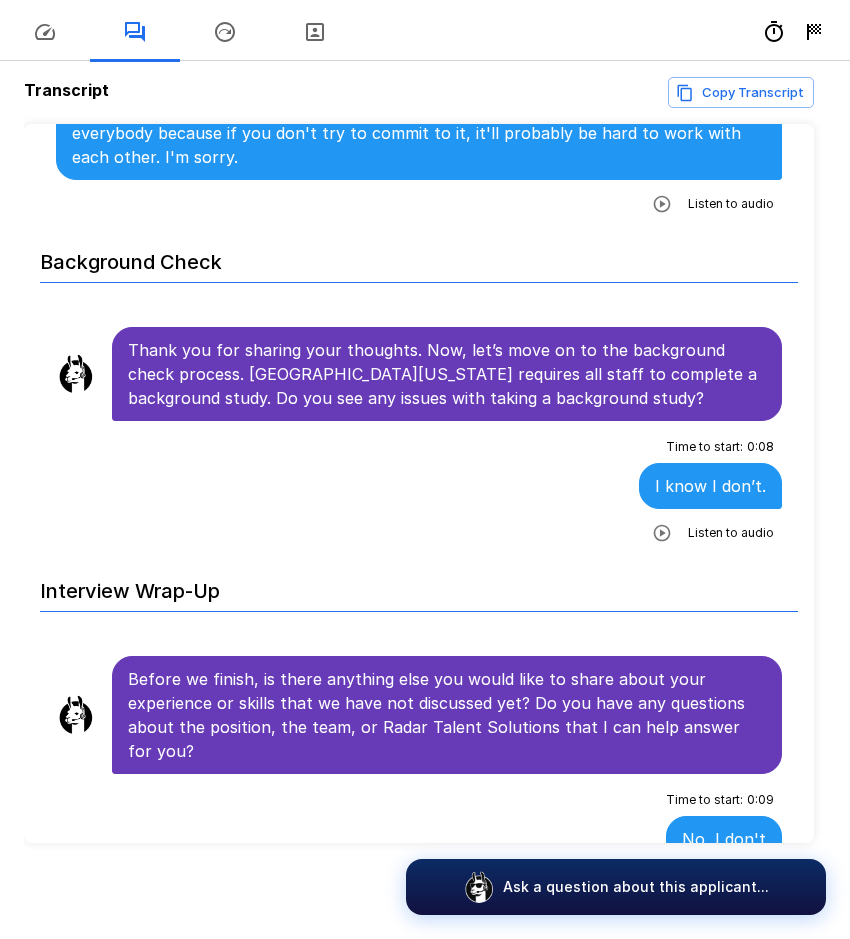 scroll, scrollTop: 4101, scrollLeft: 0, axis: vertical 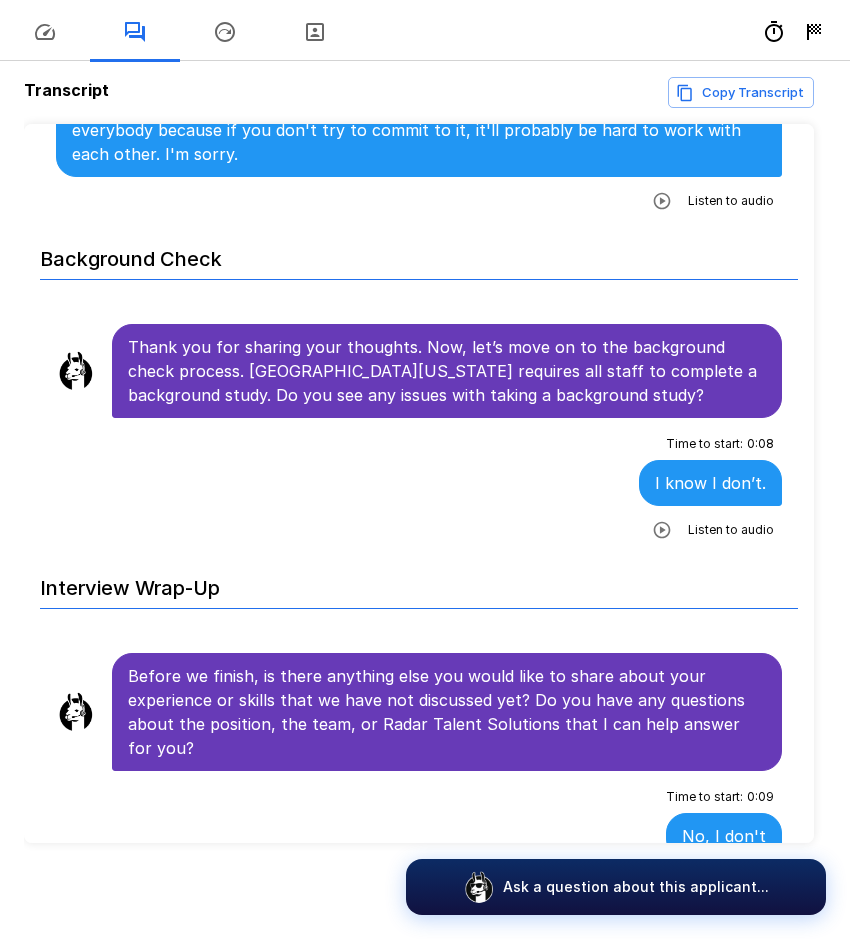 click 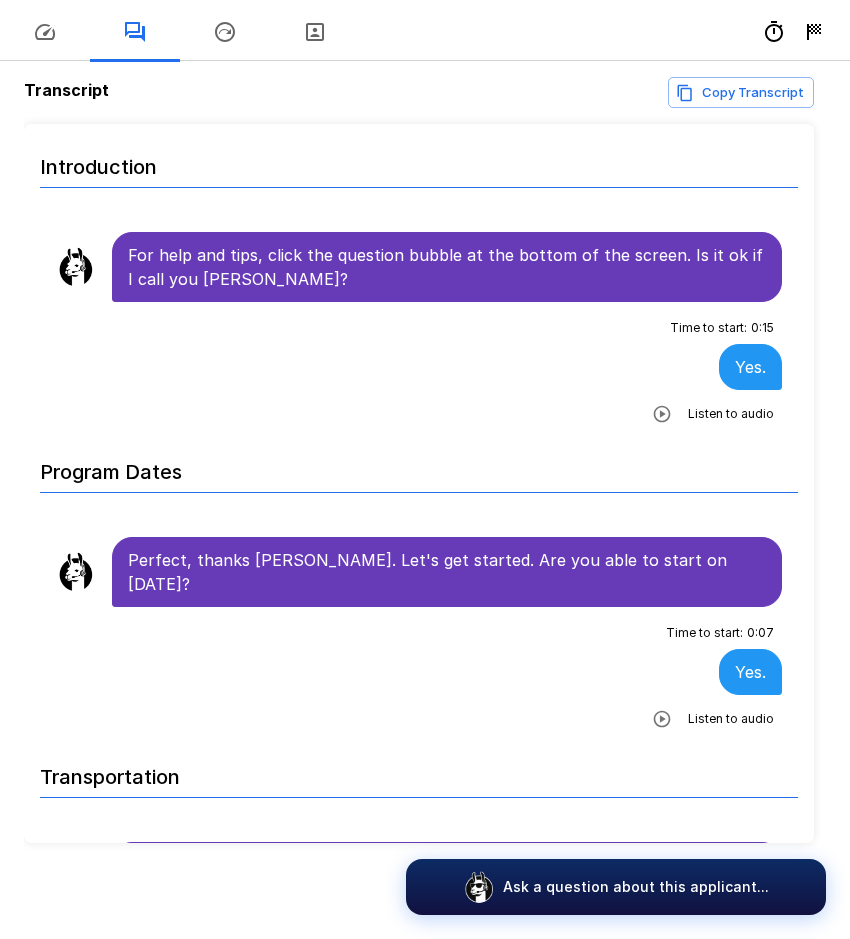 scroll, scrollTop: 0, scrollLeft: 0, axis: both 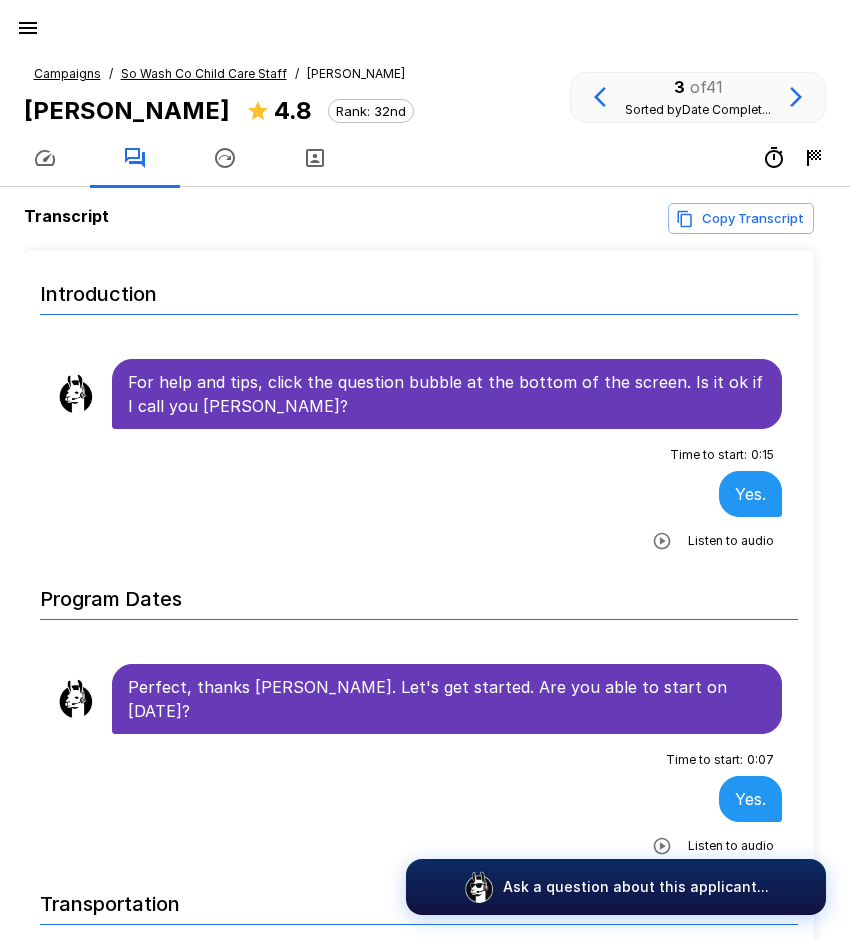 click on "So Wash Co Child Care Staff" at bounding box center [204, 73] 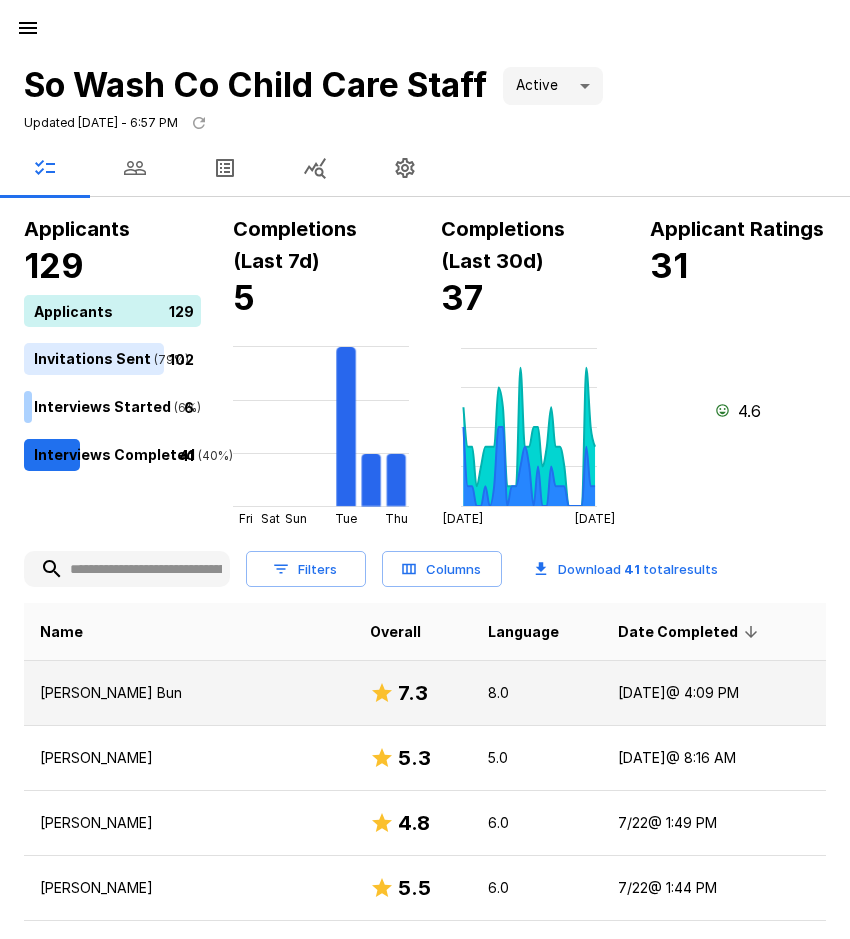 click on "[PERSON_NAME] Bun" at bounding box center [189, 693] 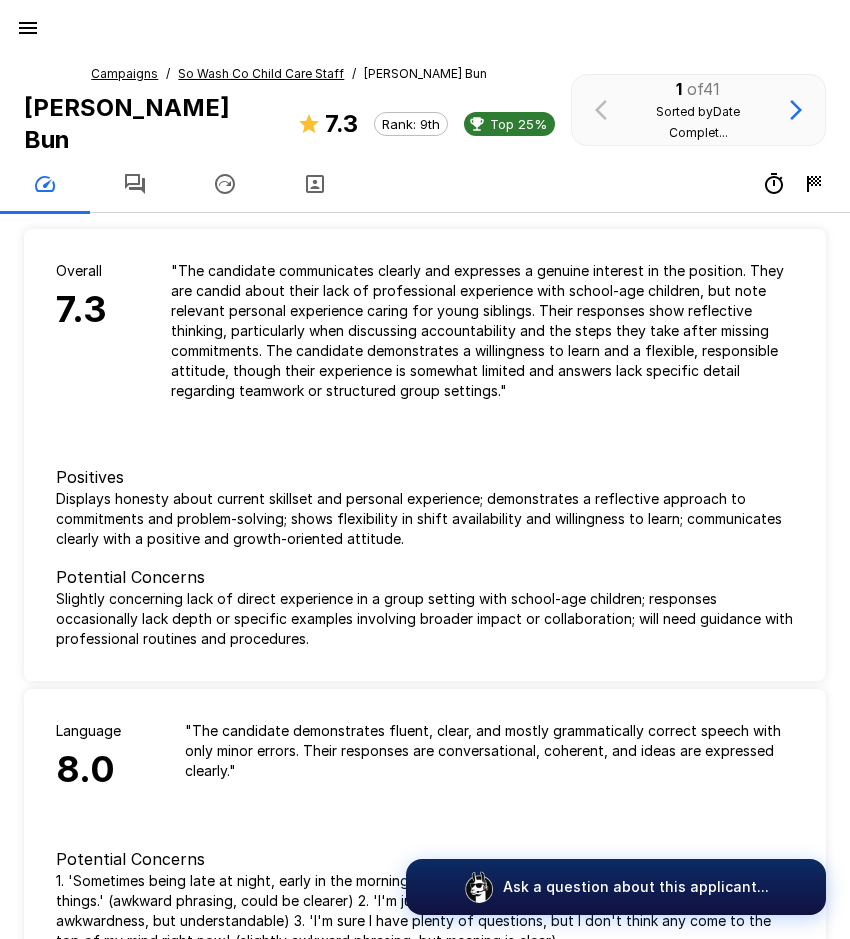 click 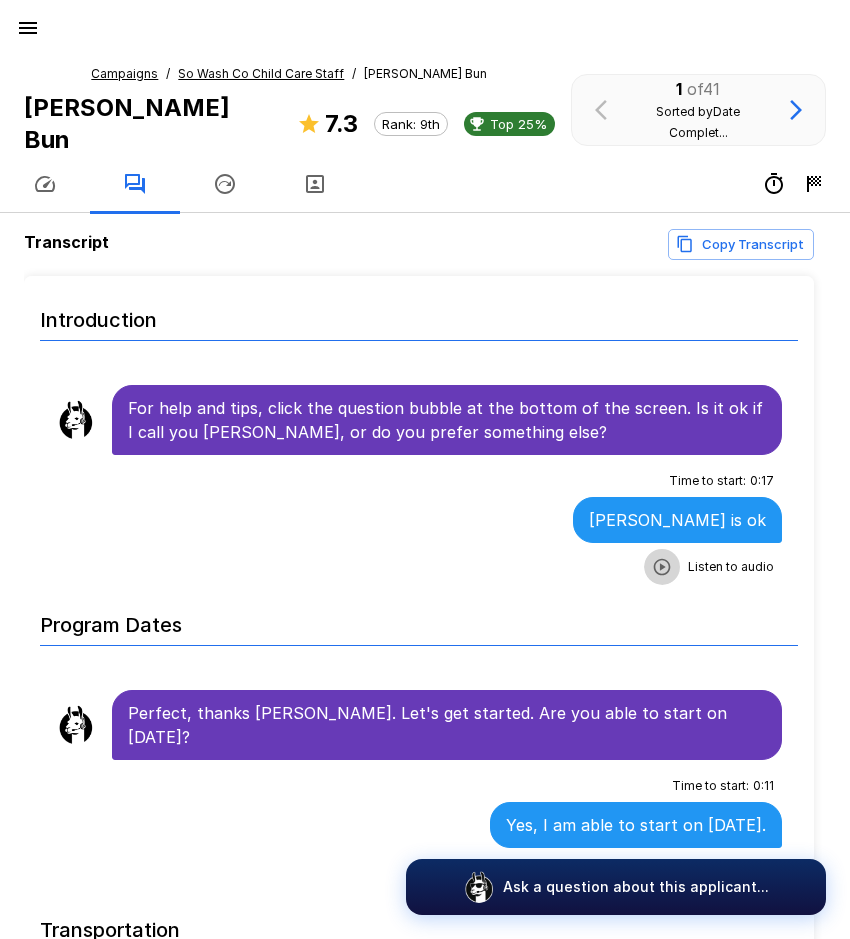click 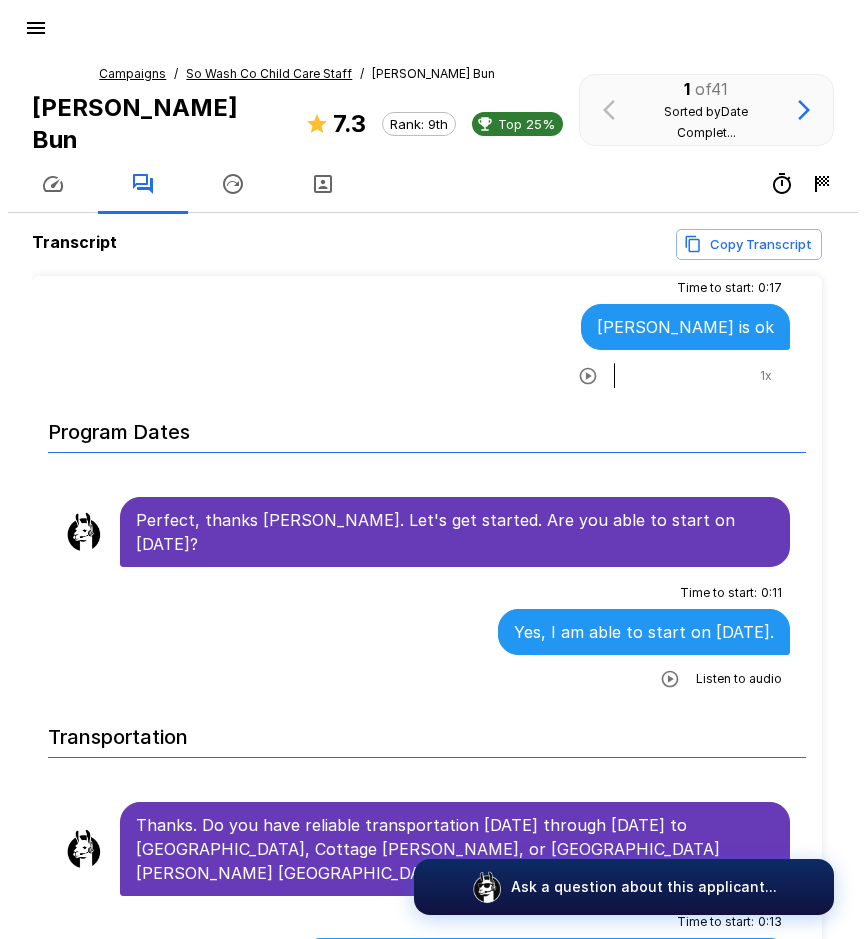 scroll, scrollTop: 0, scrollLeft: 0, axis: both 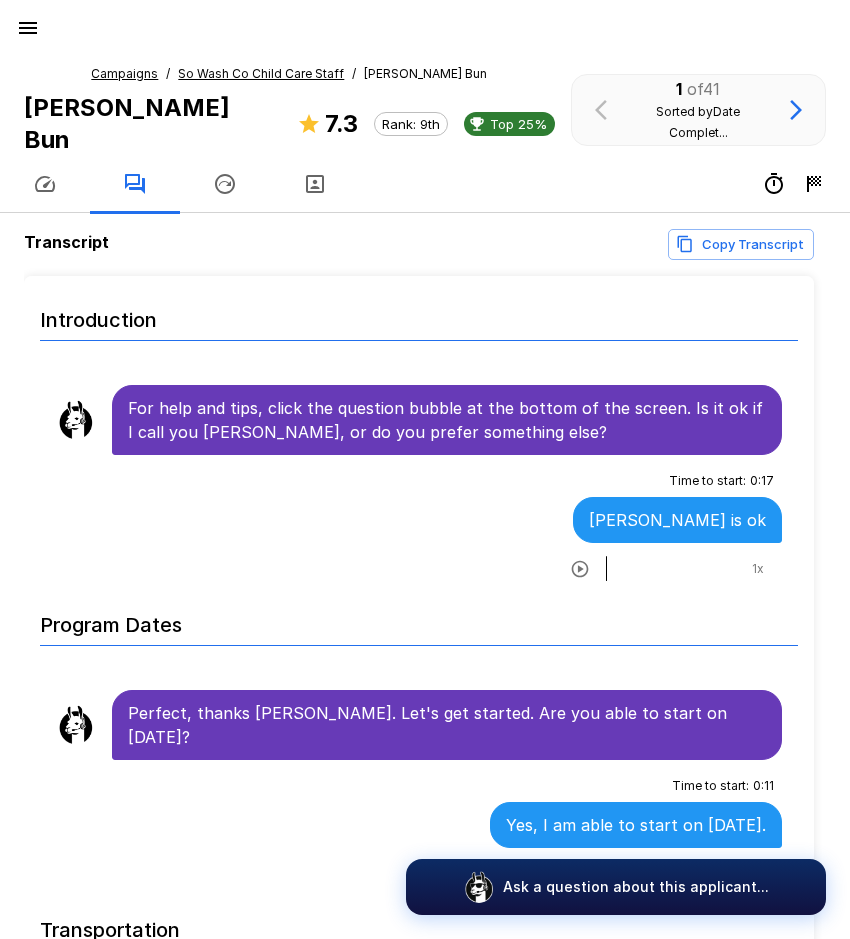 click 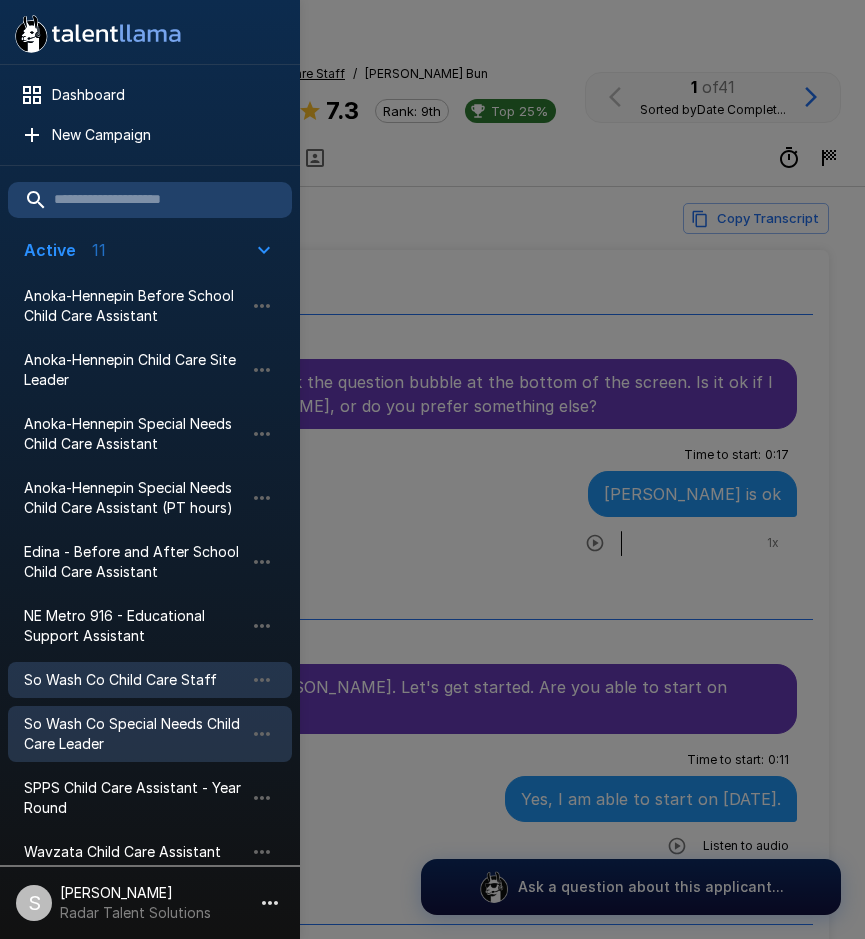 click on "So Wash Co Special Needs Child Care Leader" at bounding box center (134, 734) 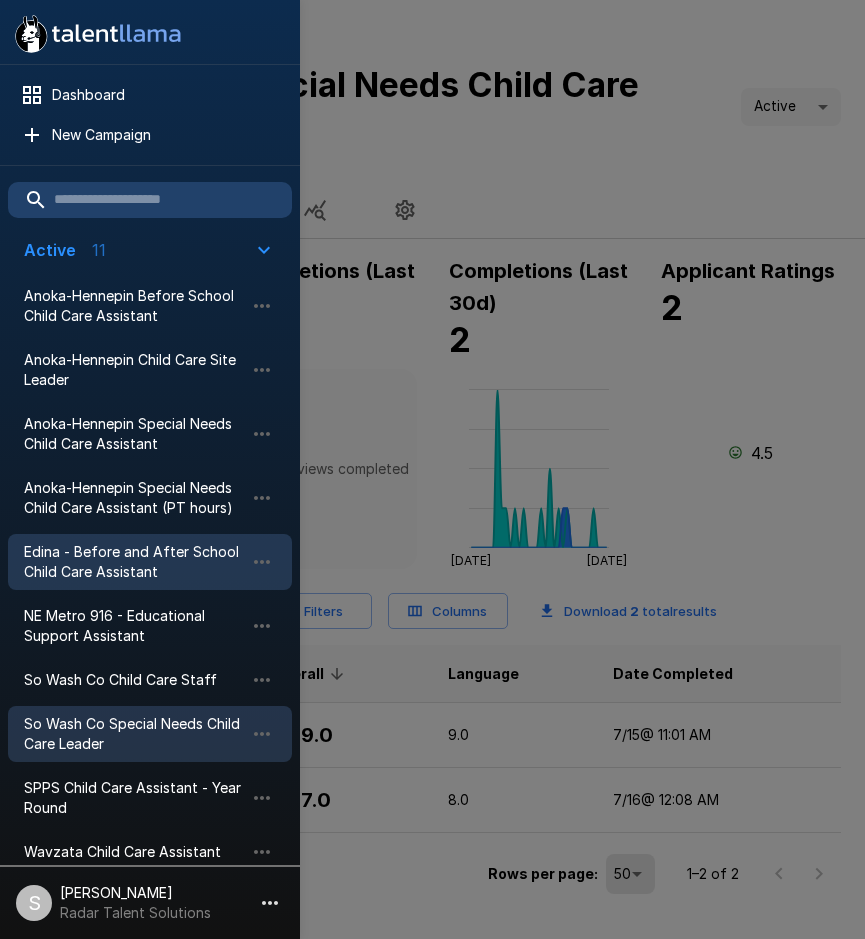 click on "Edina - Before and After School Child Care Assistant" at bounding box center (134, 562) 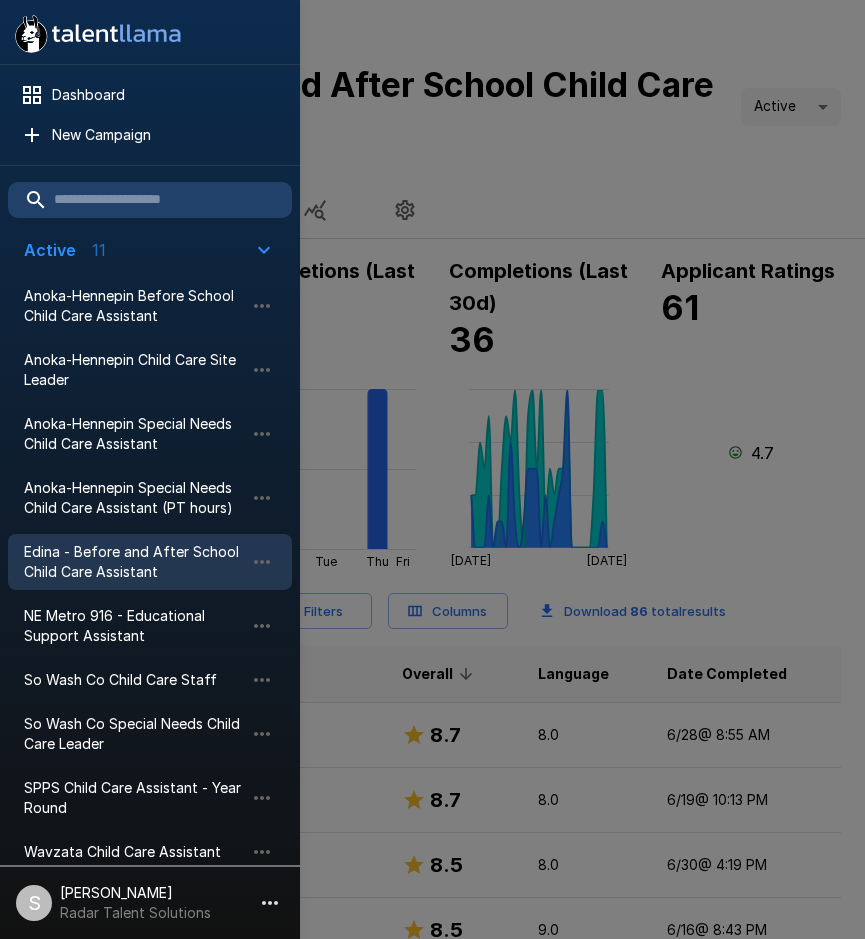 click at bounding box center [432, 469] 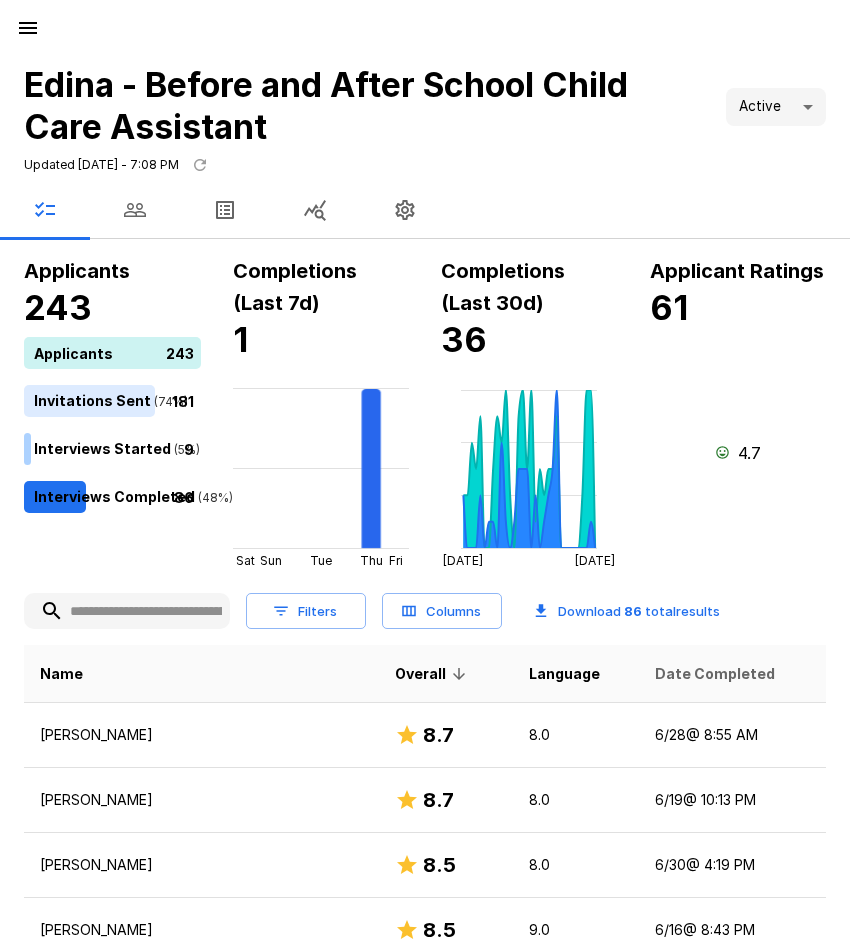 click on "Date Completed" at bounding box center [715, 674] 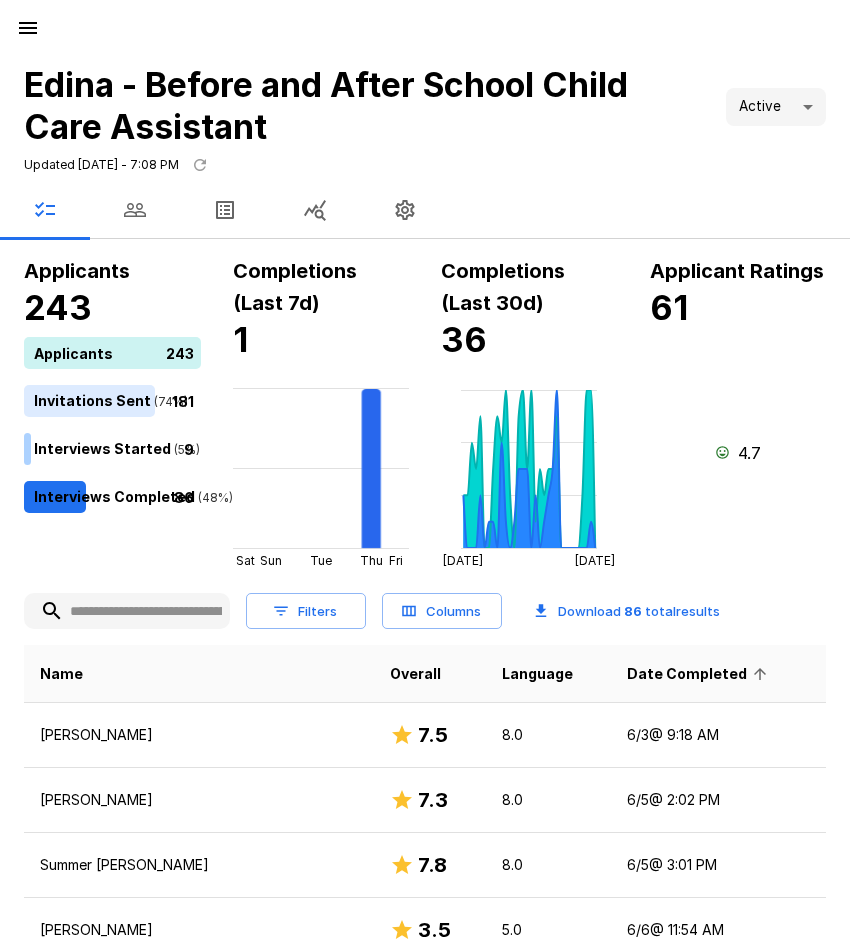 click on "Date Completed" at bounding box center [700, 674] 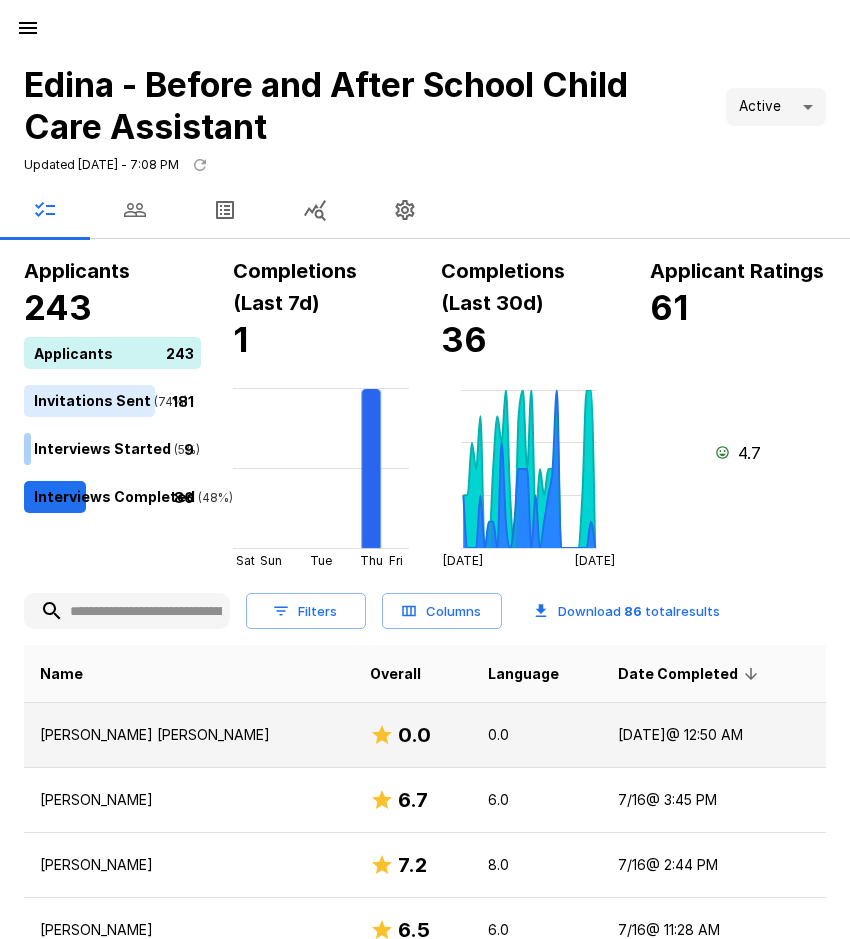 click on "[PERSON_NAME] [PERSON_NAME]" at bounding box center (189, 735) 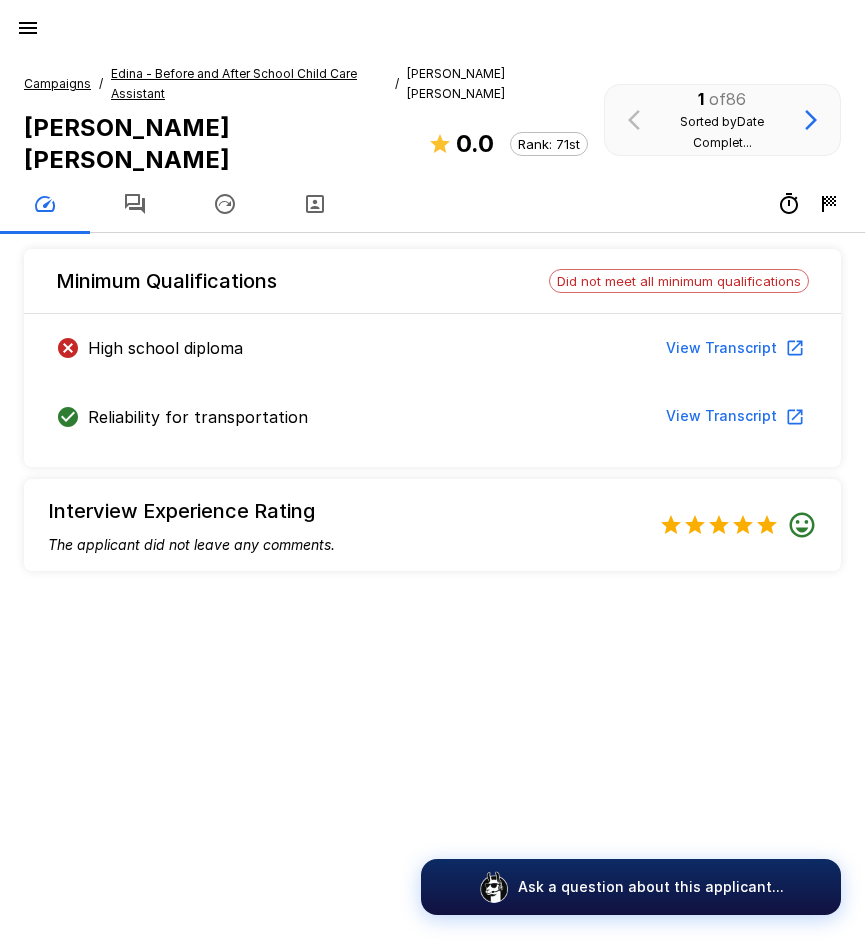 click on "Edina - Before and After School Child Care Assistant" at bounding box center [234, 83] 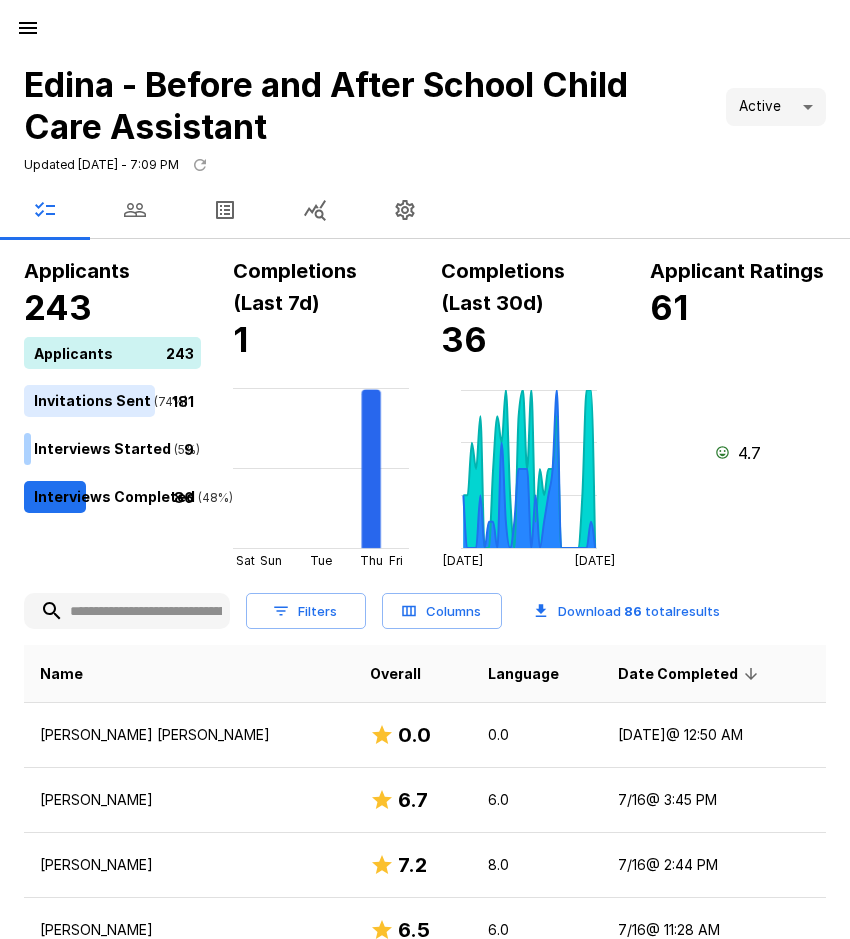 click 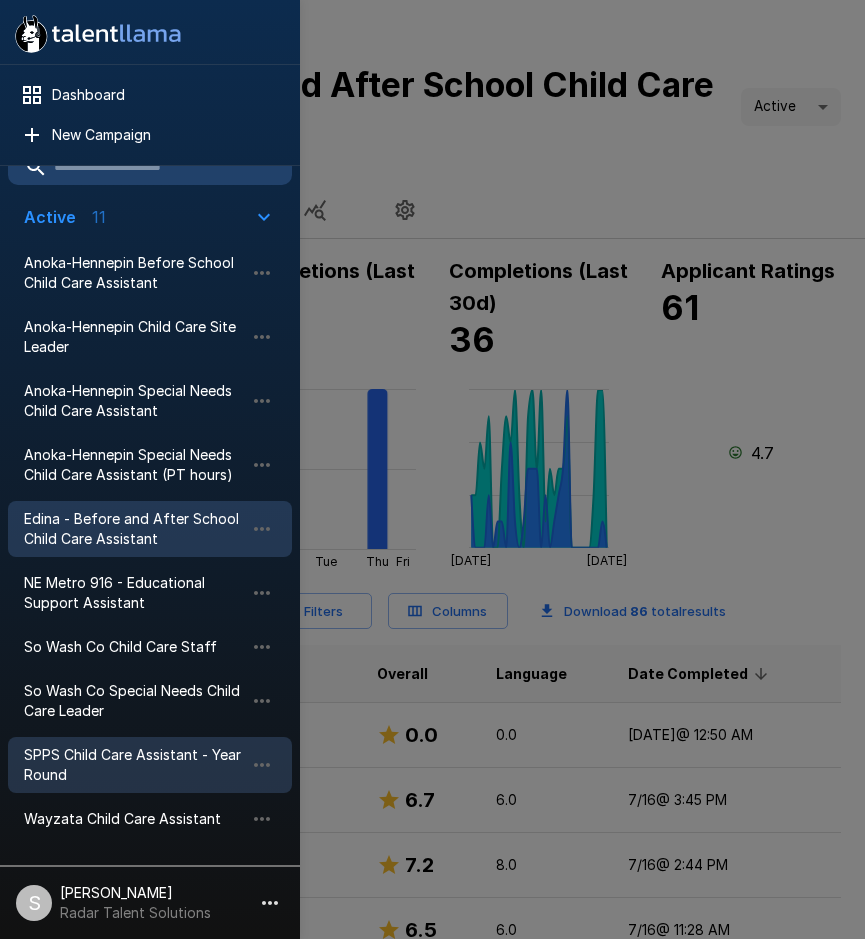 scroll, scrollTop: 0, scrollLeft: 0, axis: both 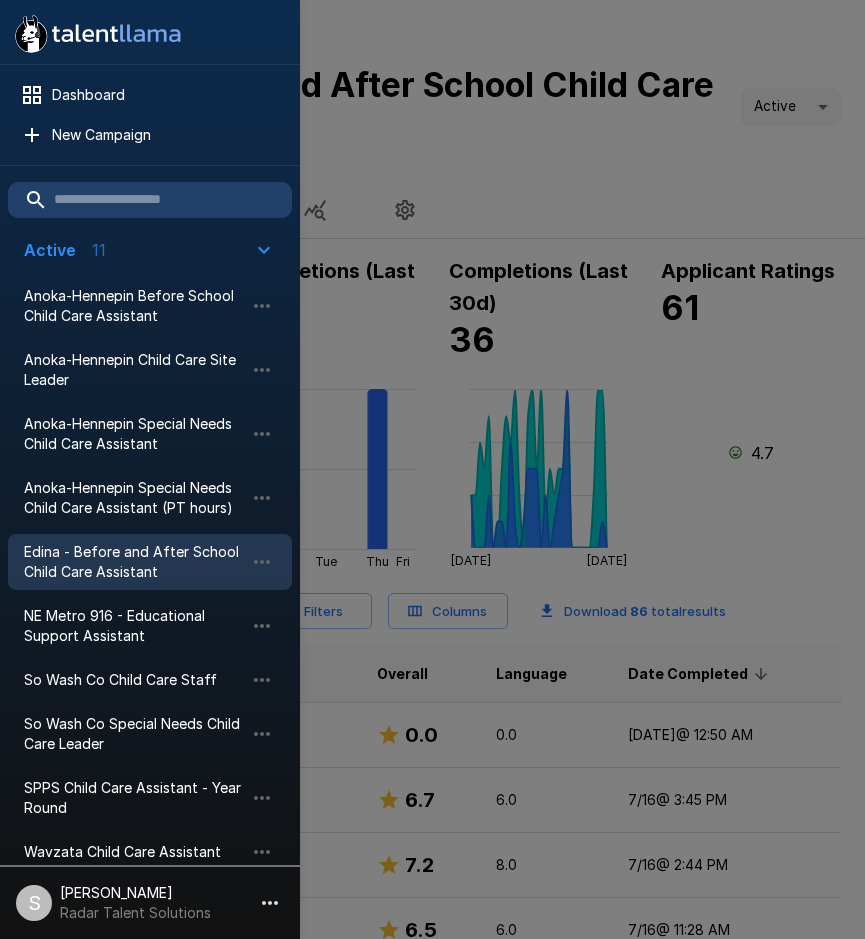 click at bounding box center [432, 469] 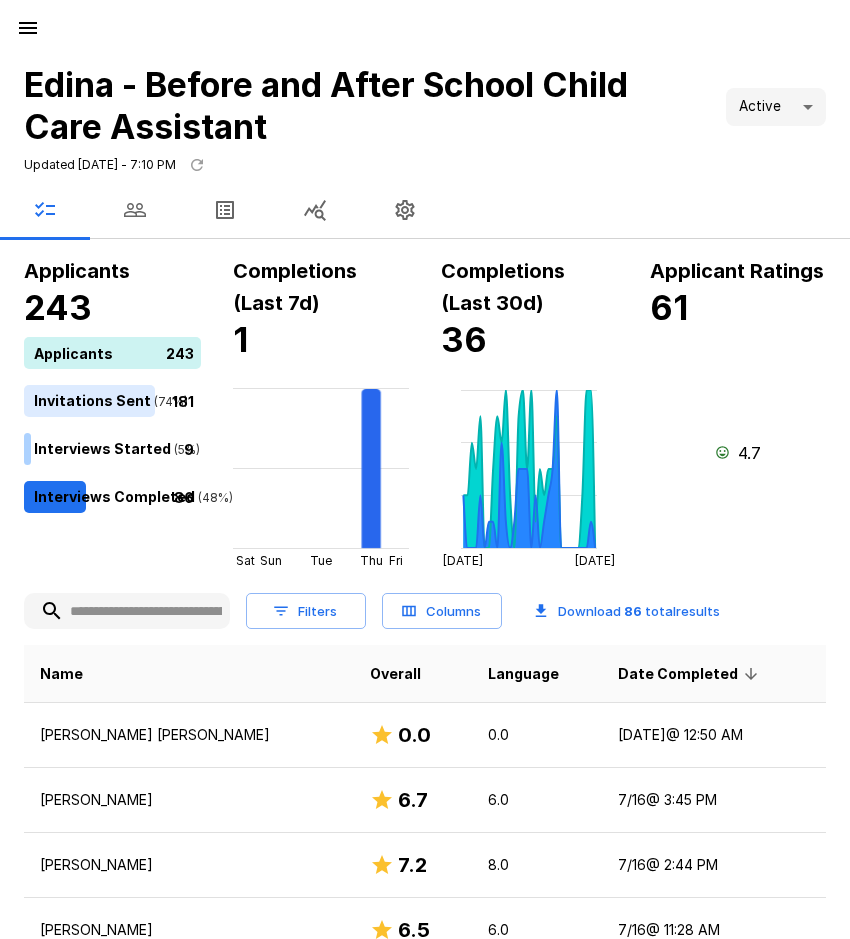 click 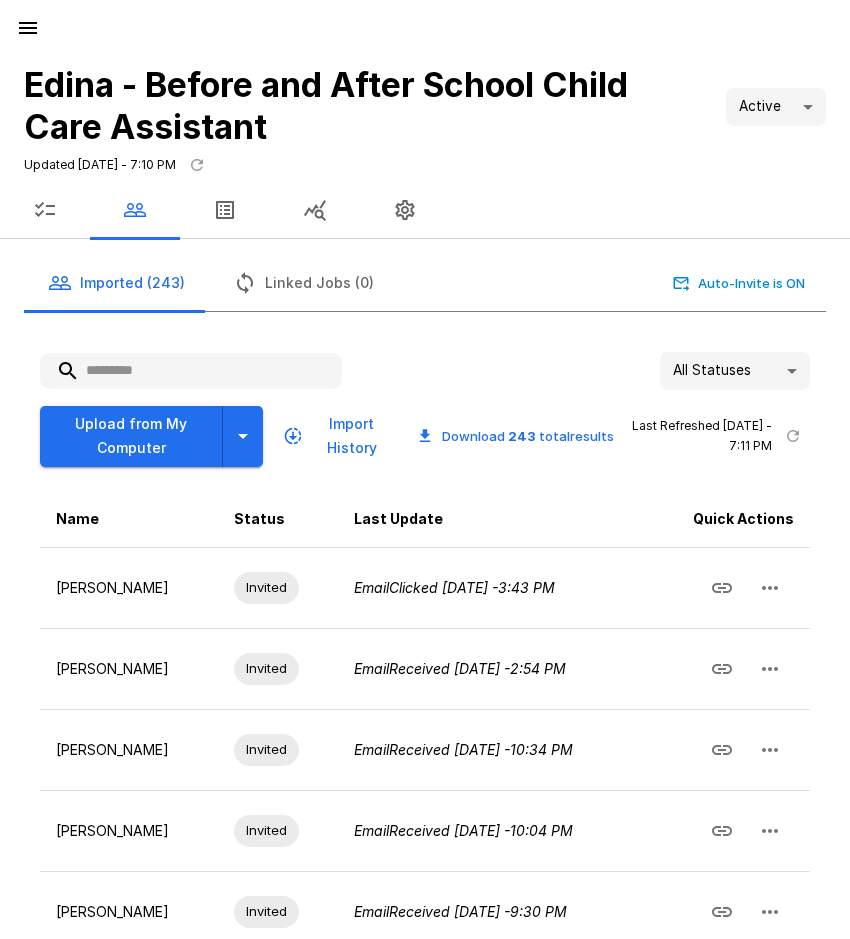 click at bounding box center [191, 371] 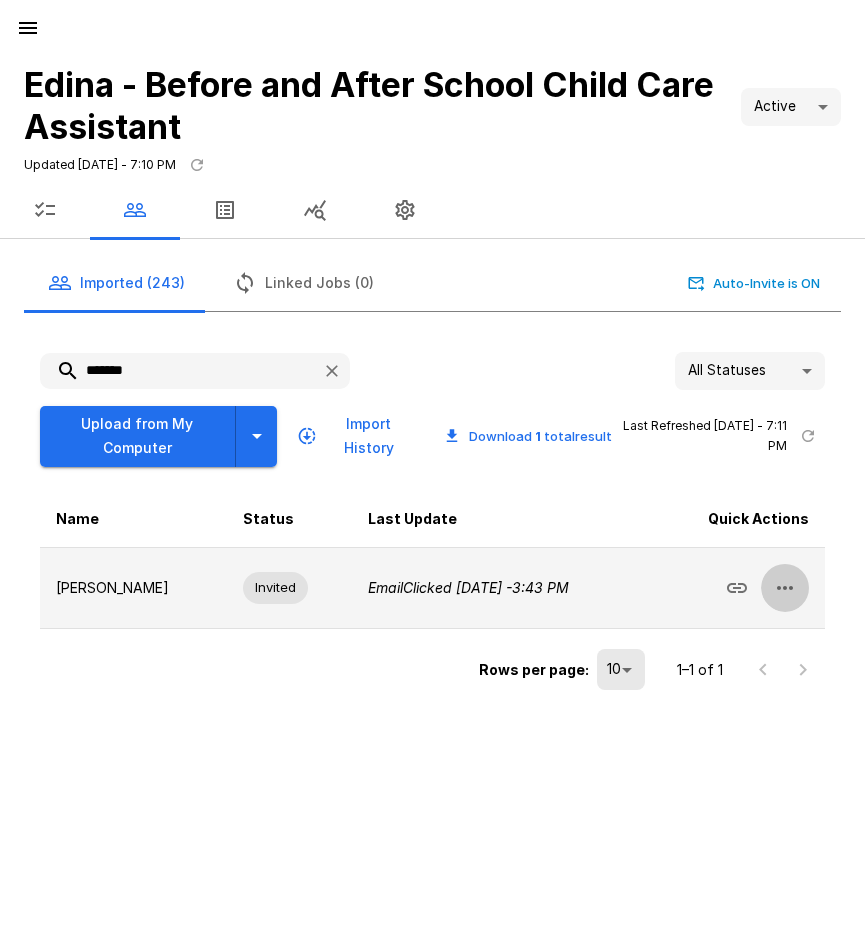 click 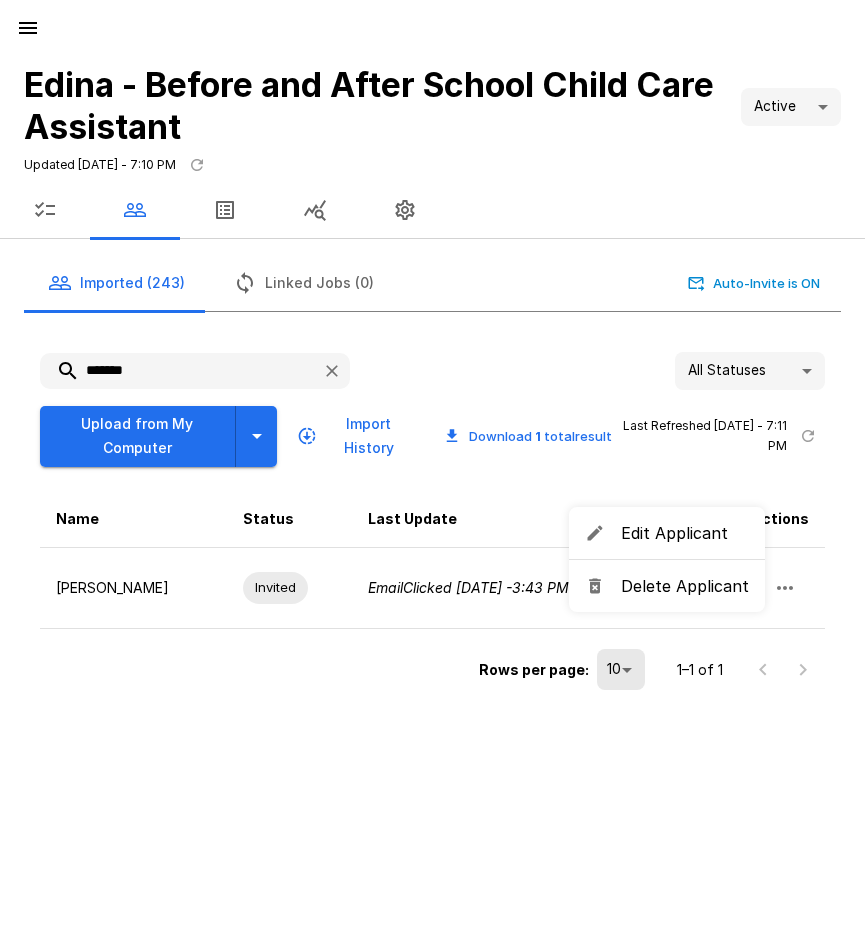 click on "Delete Applicant" at bounding box center [667, 586] 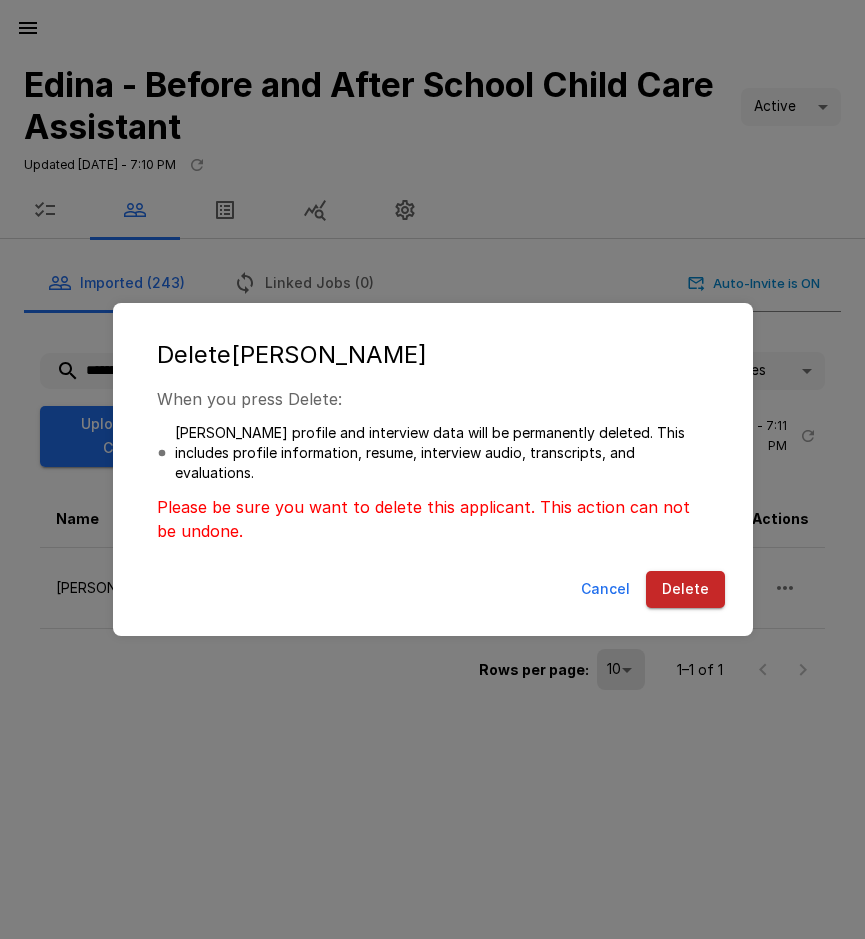 click on "Delete" at bounding box center [685, 589] 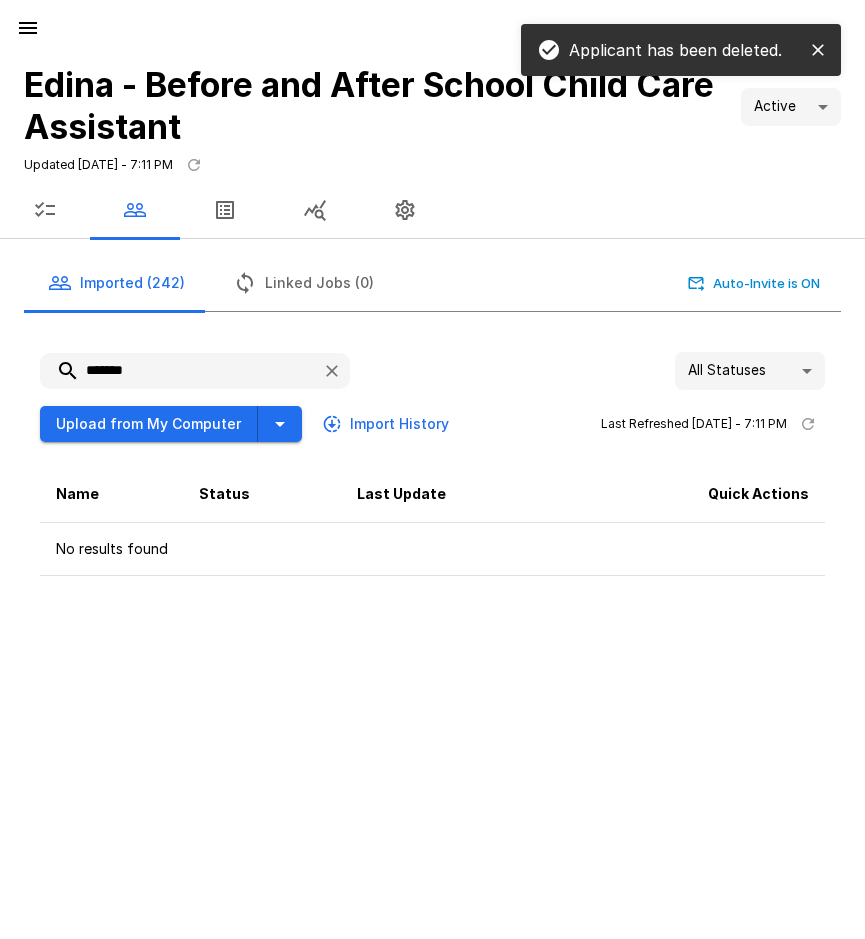 drag, startPoint x: 165, startPoint y: 369, endPoint x: 63, endPoint y: 373, distance: 102.0784 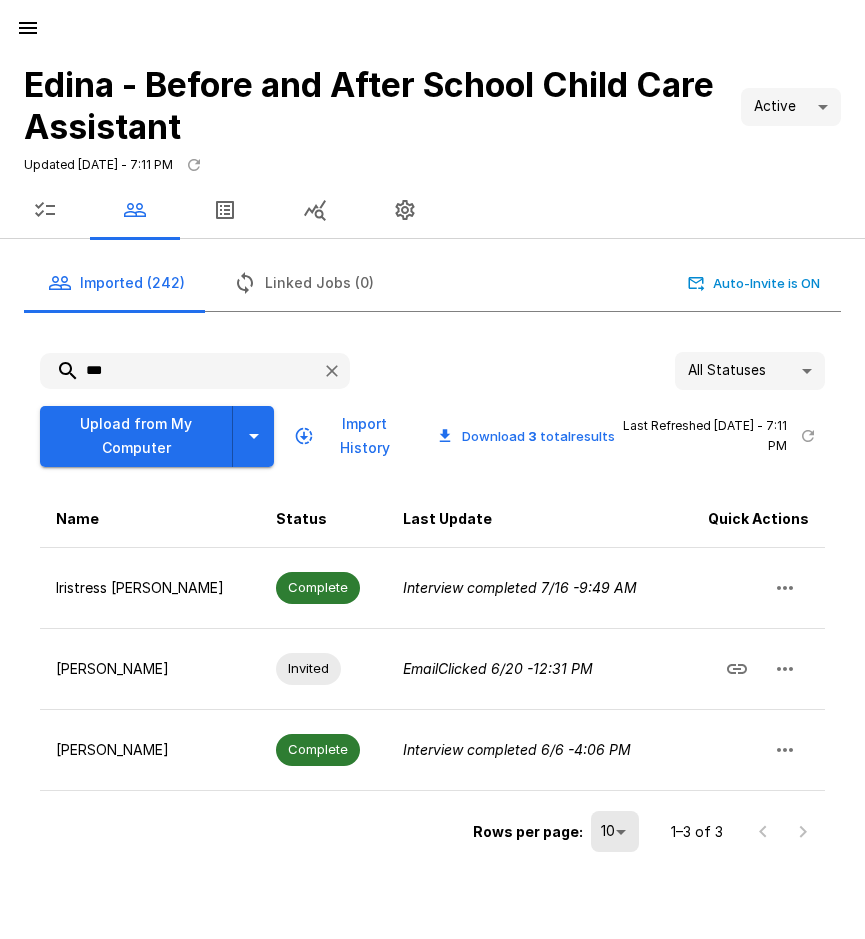 drag, startPoint x: 118, startPoint y: 373, endPoint x: 80, endPoint y: 377, distance: 38.209946 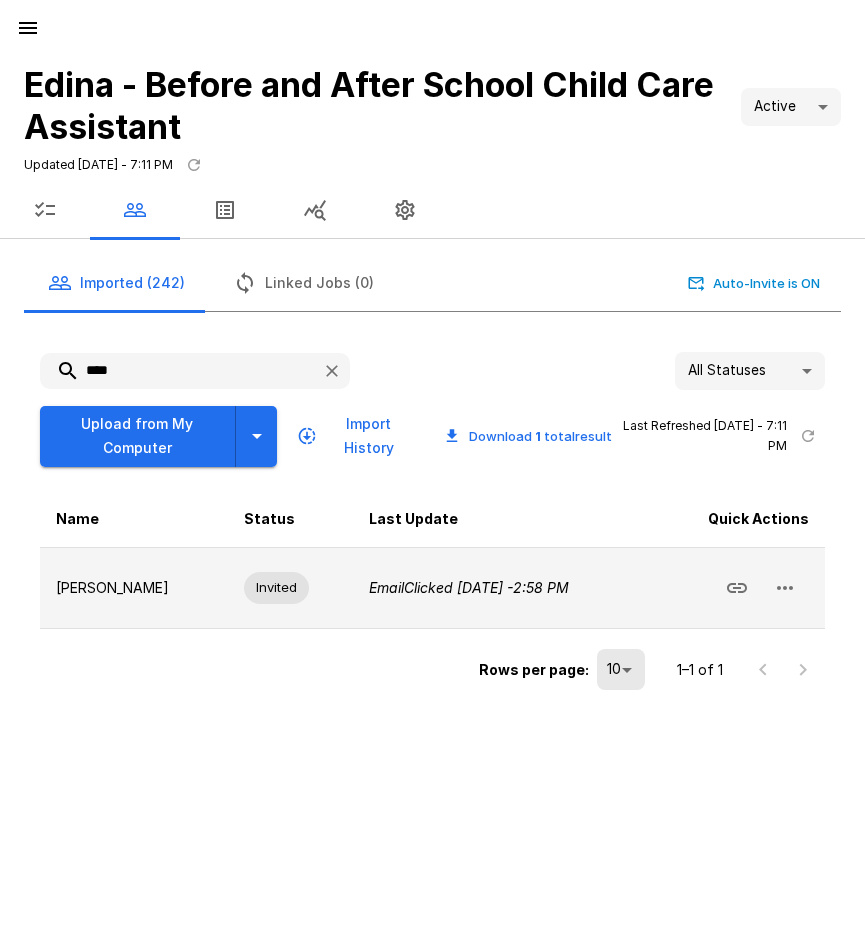 click 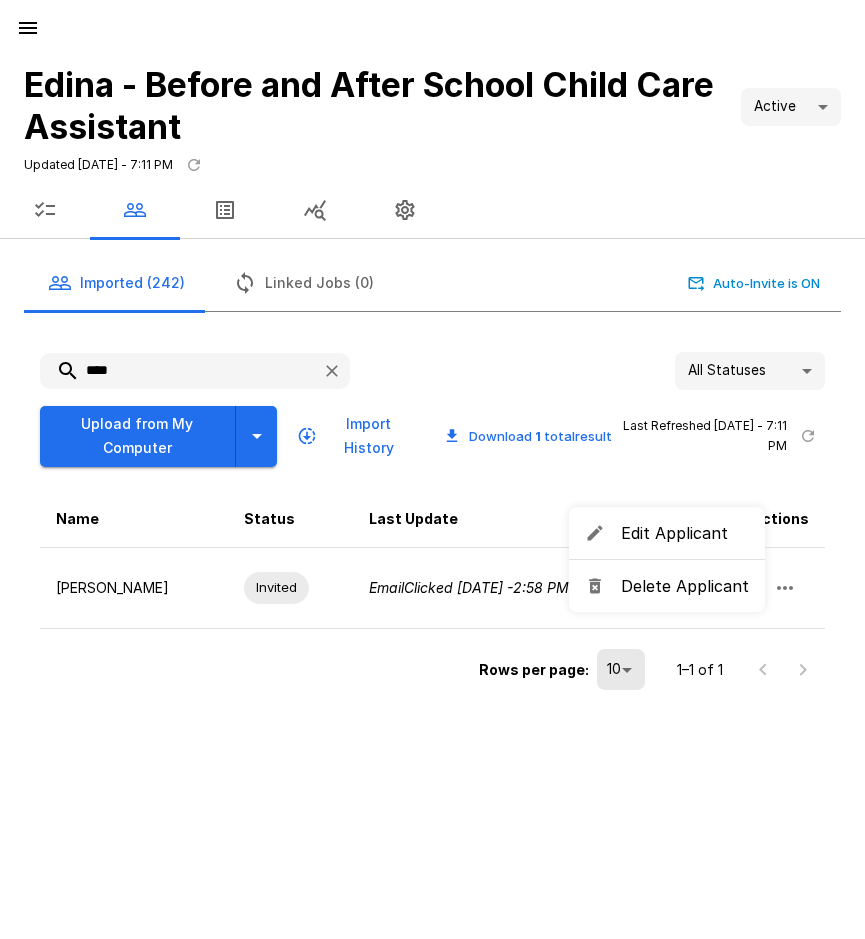 click on "Delete Applicant" at bounding box center (685, 586) 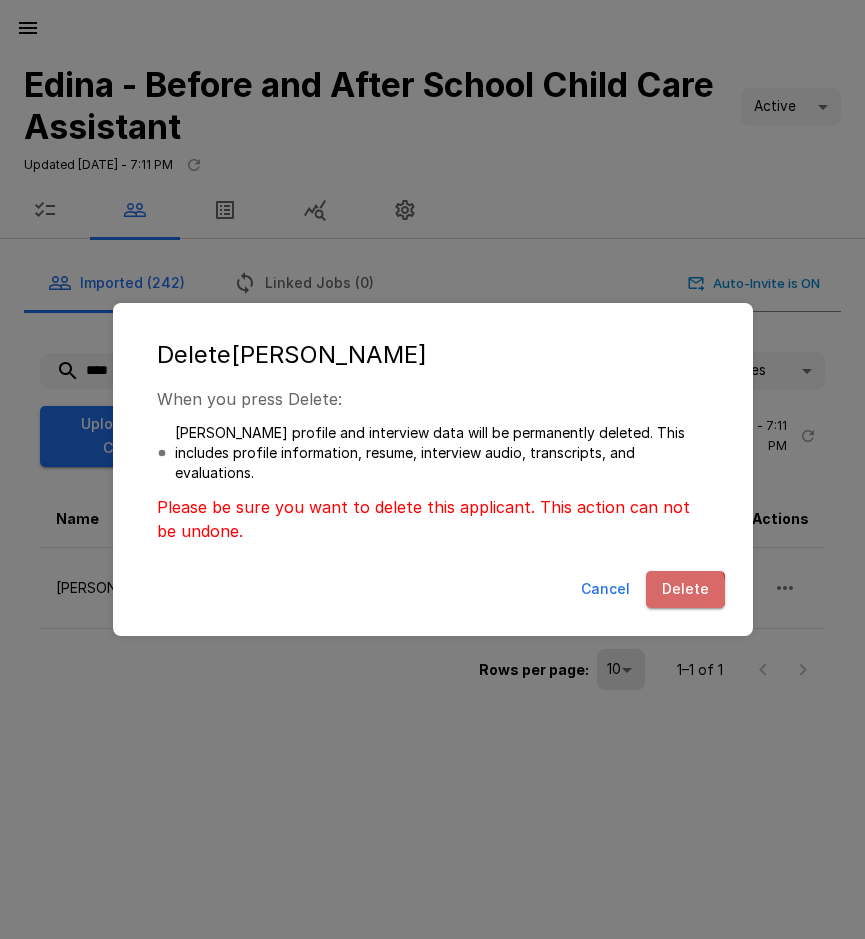 click on "Delete" at bounding box center (685, 589) 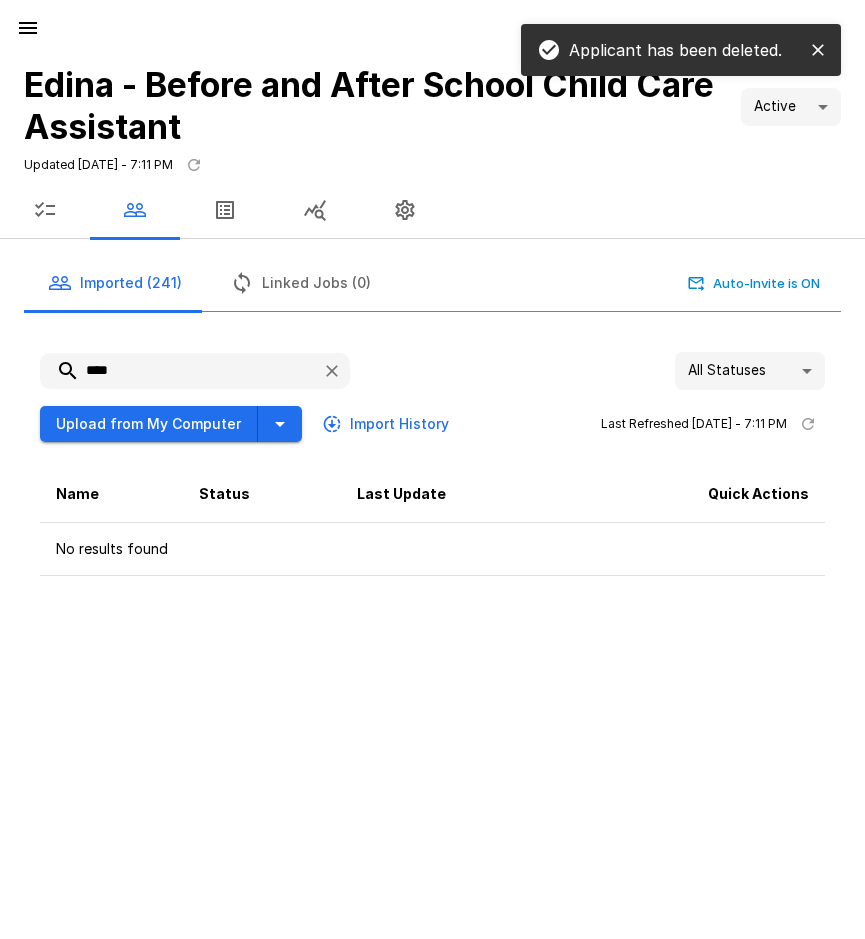 drag, startPoint x: 97, startPoint y: 365, endPoint x: 79, endPoint y: 360, distance: 18.681541 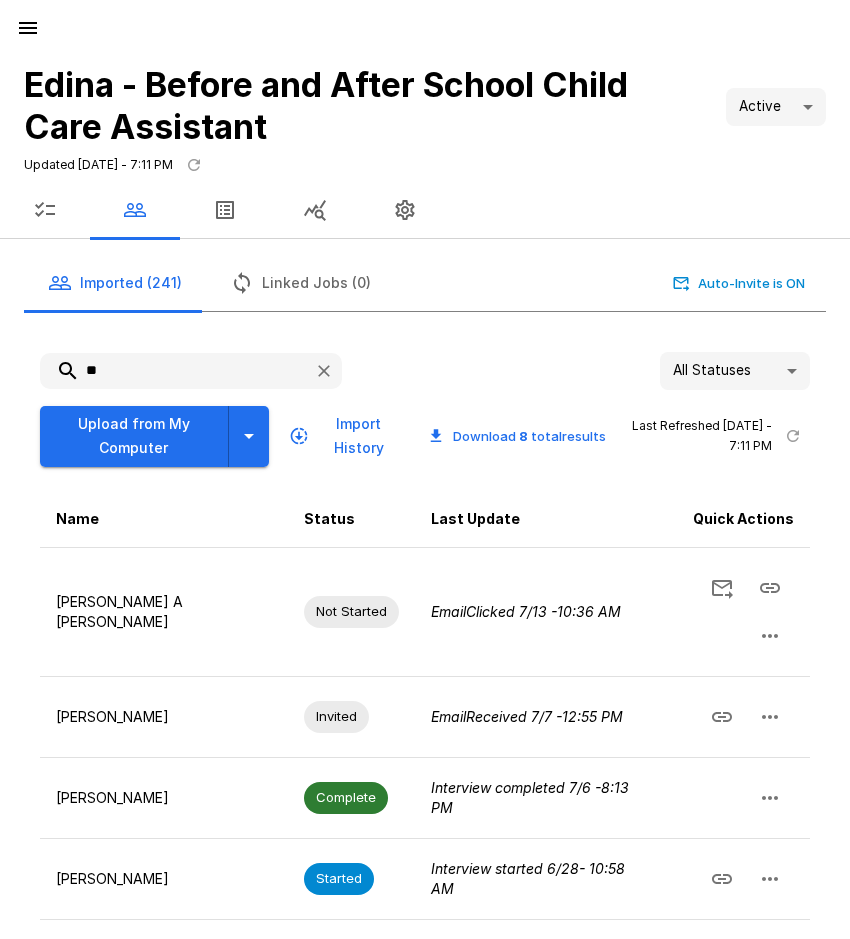 type on "*" 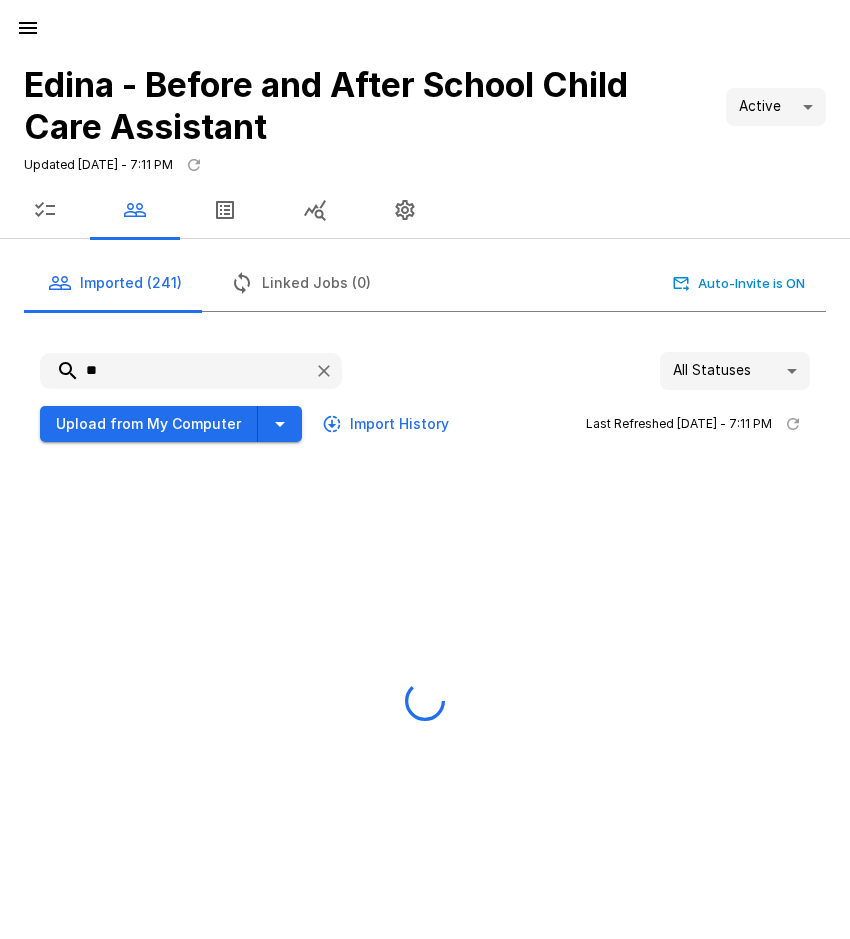 type on "*" 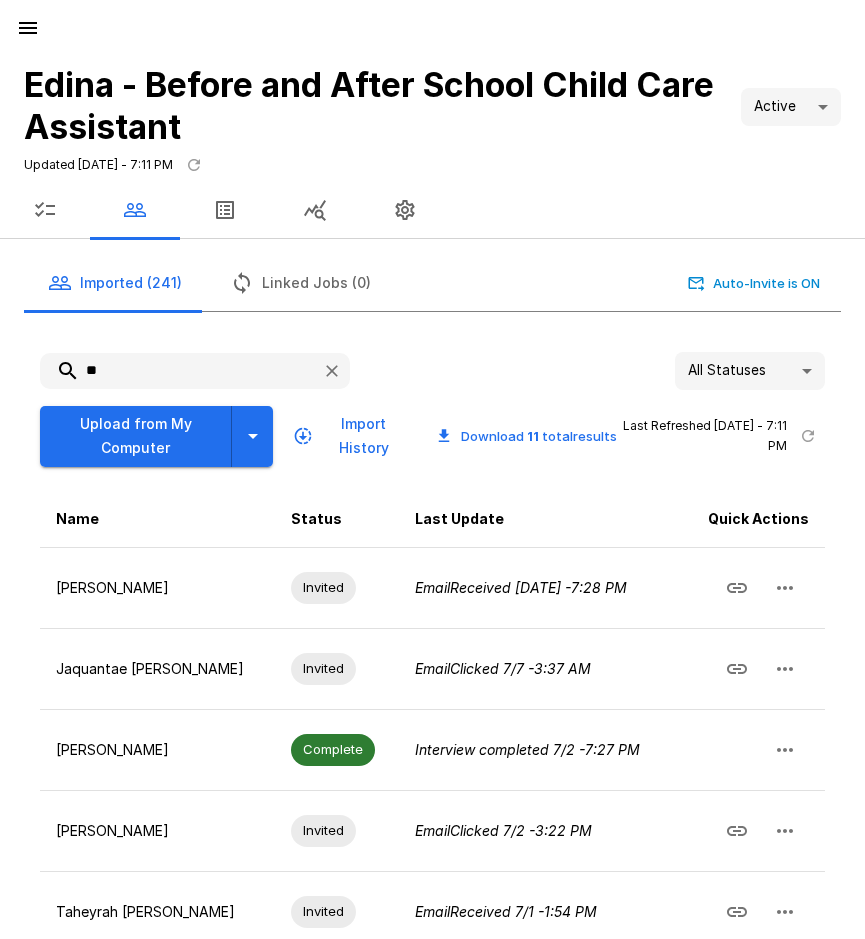 type on "*" 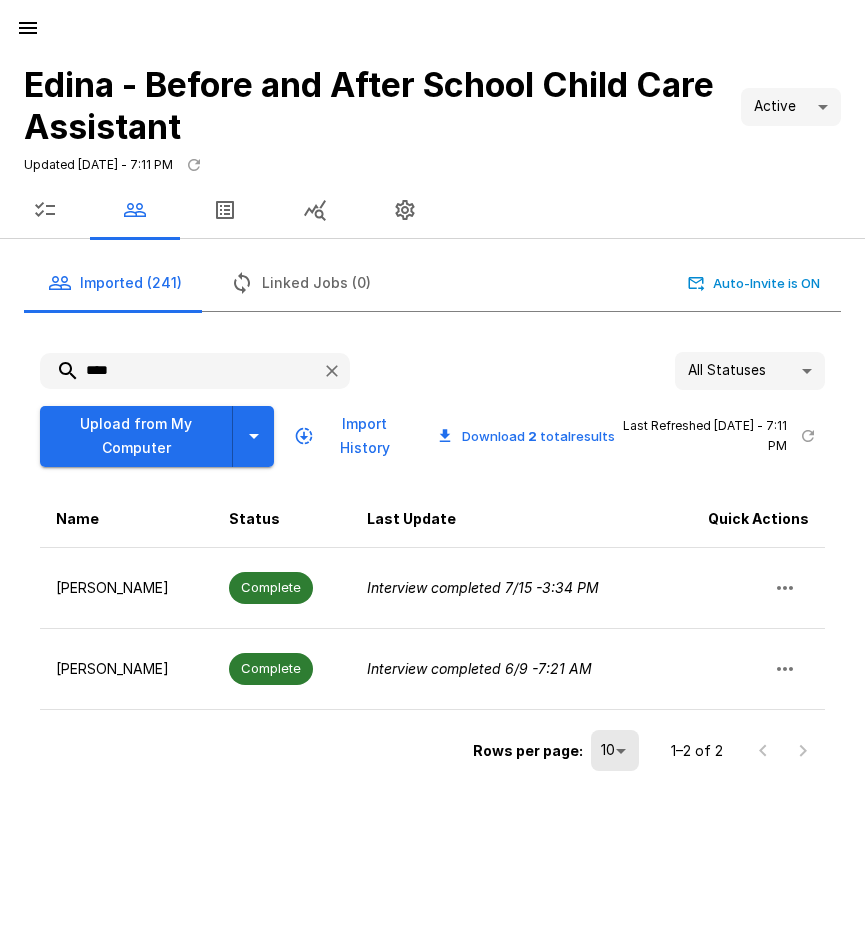drag, startPoint x: 19, startPoint y: 373, endPoint x: 6, endPoint y: 374, distance: 13.038404 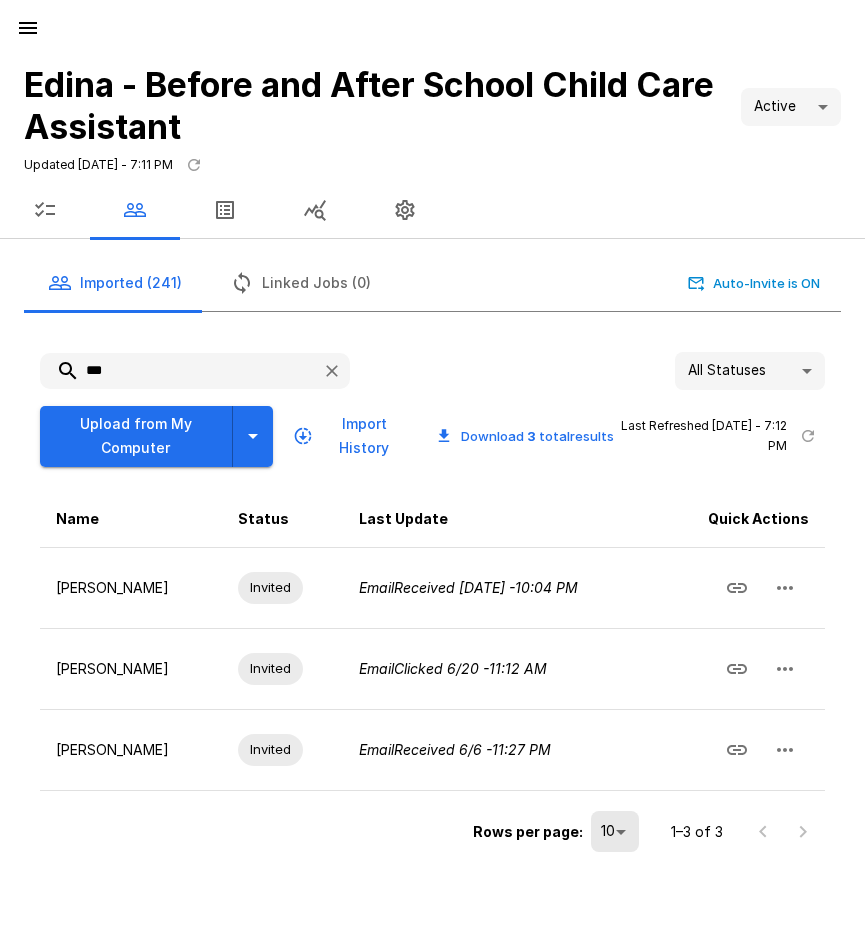 drag, startPoint x: 111, startPoint y: 359, endPoint x: 68, endPoint y: 360, distance: 43.011627 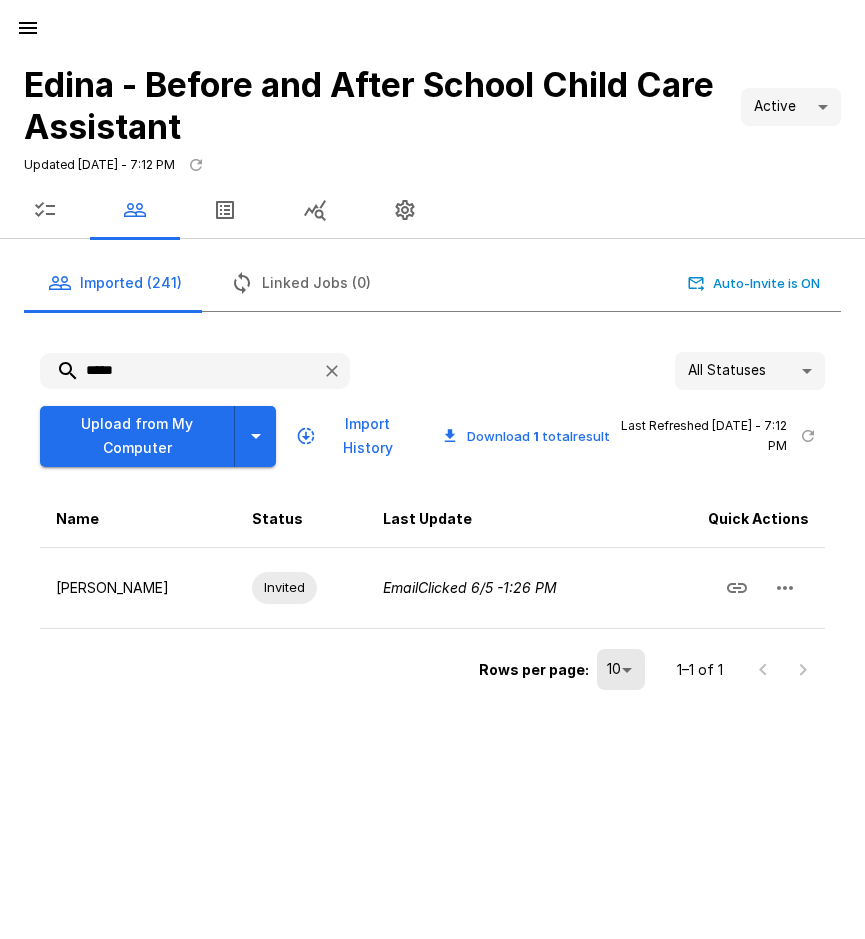 type on "*****" 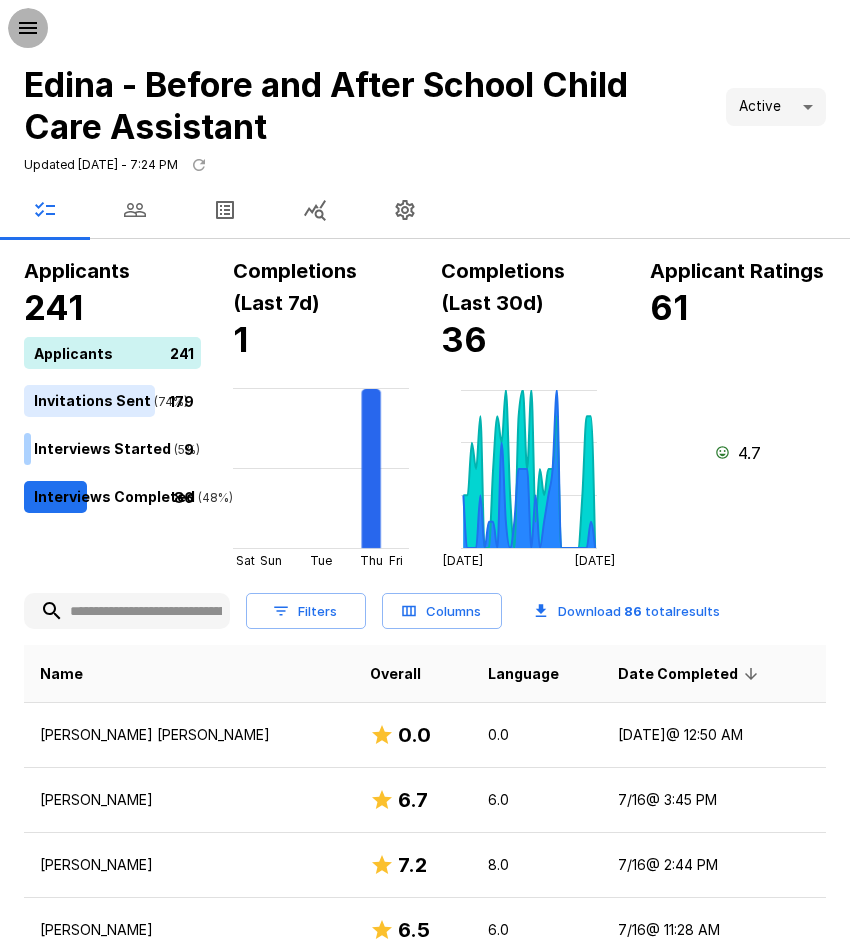 click 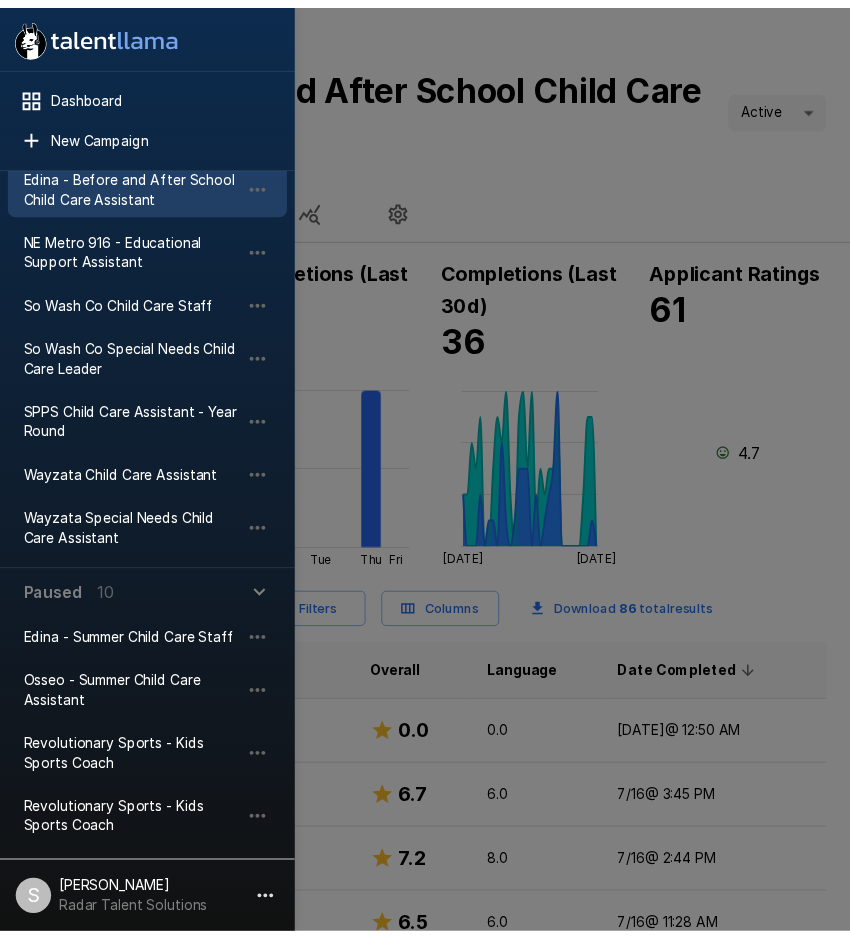 scroll, scrollTop: 400, scrollLeft: 0, axis: vertical 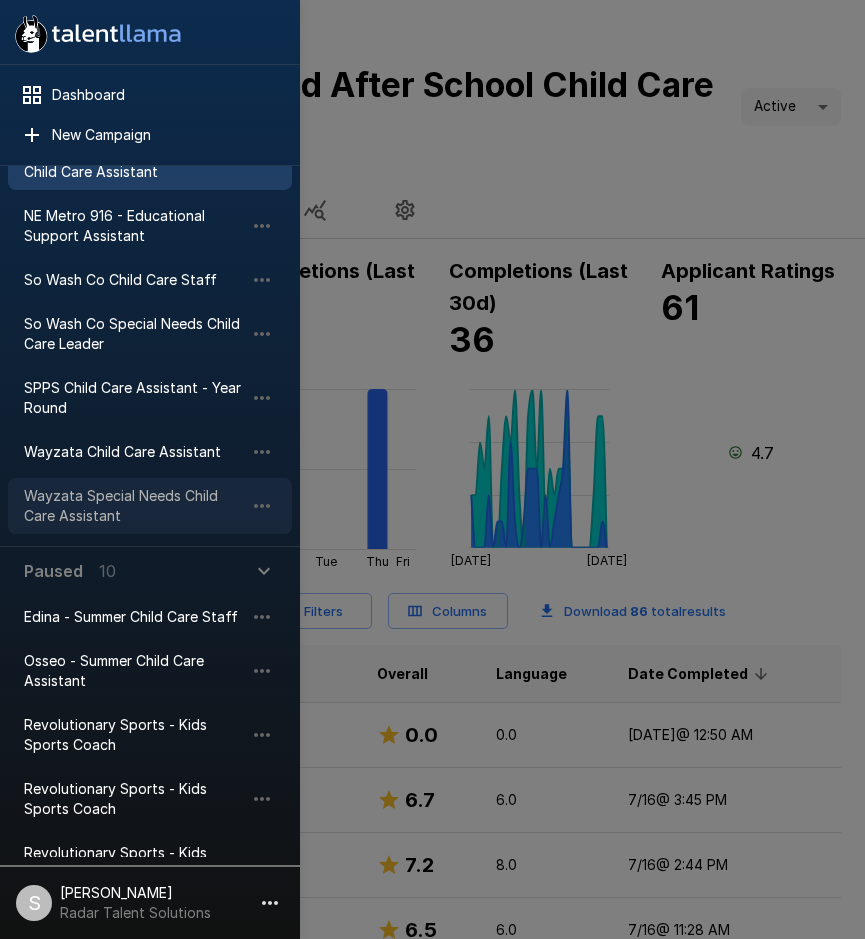 click on "Wayzata Special Needs Child Care Assistant" at bounding box center [134, 506] 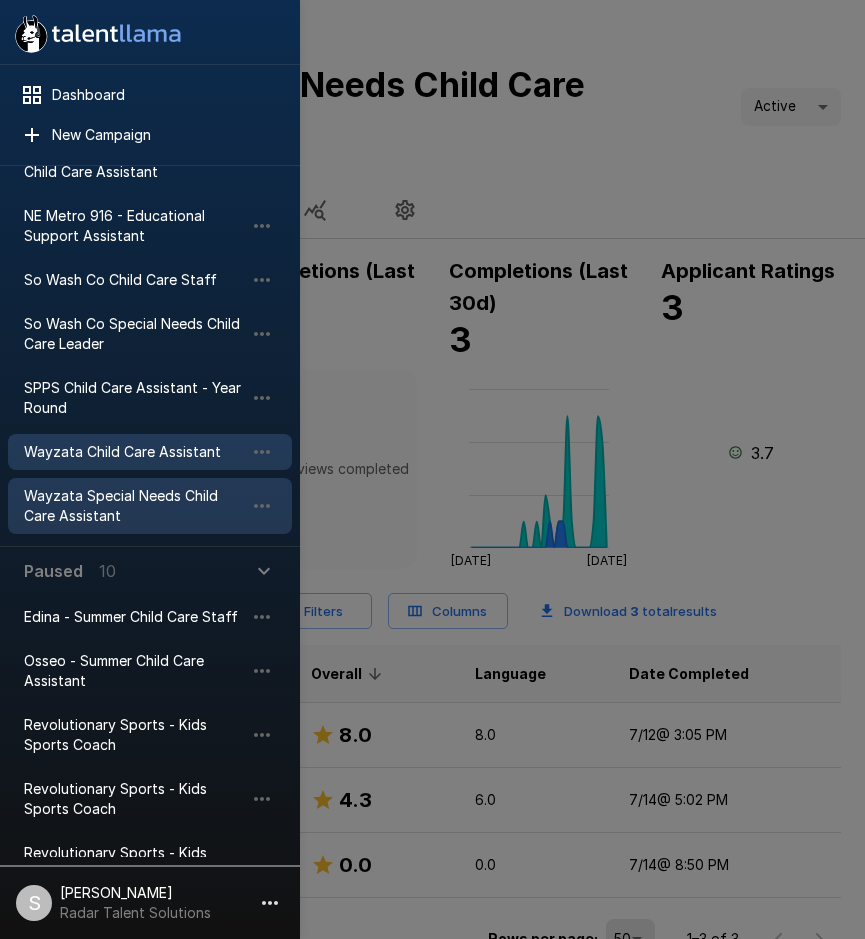click on "Wayzata Child Care Assistant" at bounding box center [134, 452] 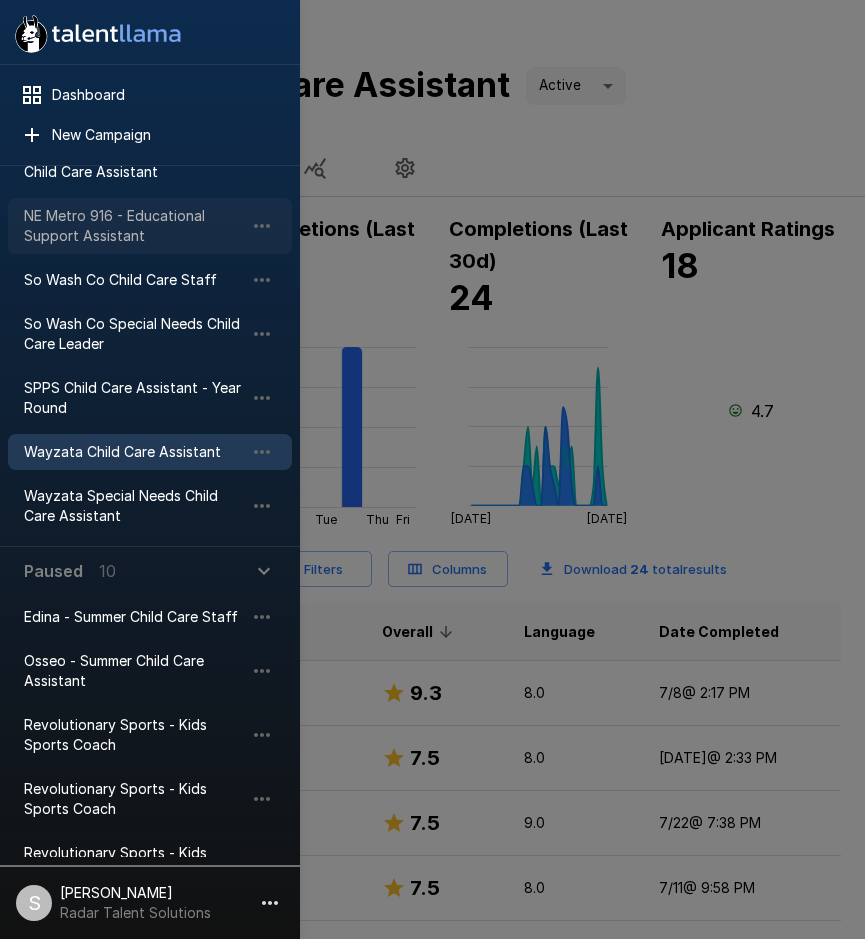 click on "NE Metro 916 - Educational Support Assistant" at bounding box center (134, 226) 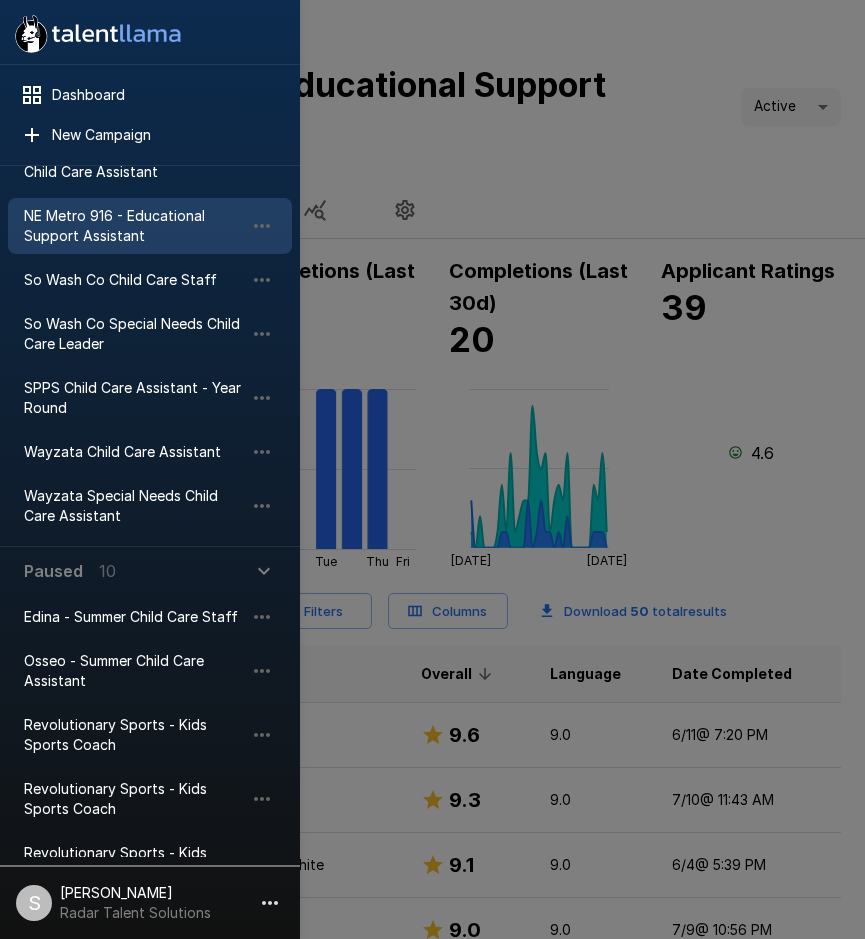 click at bounding box center (432, 469) 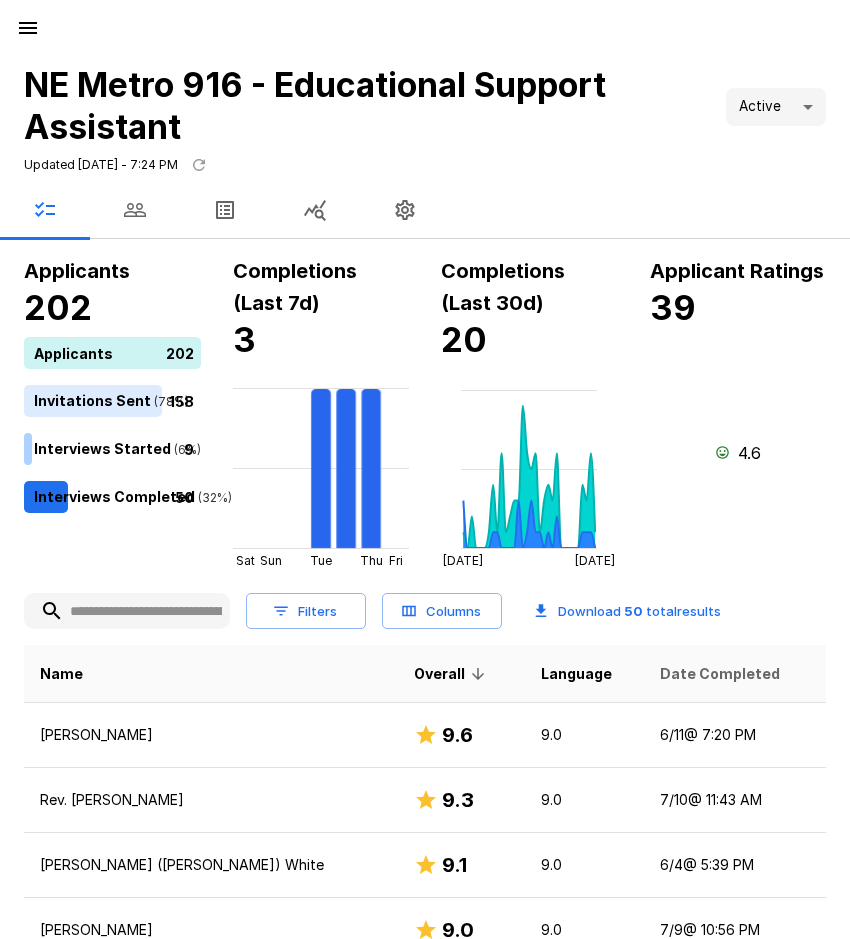 click on "Date Completed" at bounding box center (720, 674) 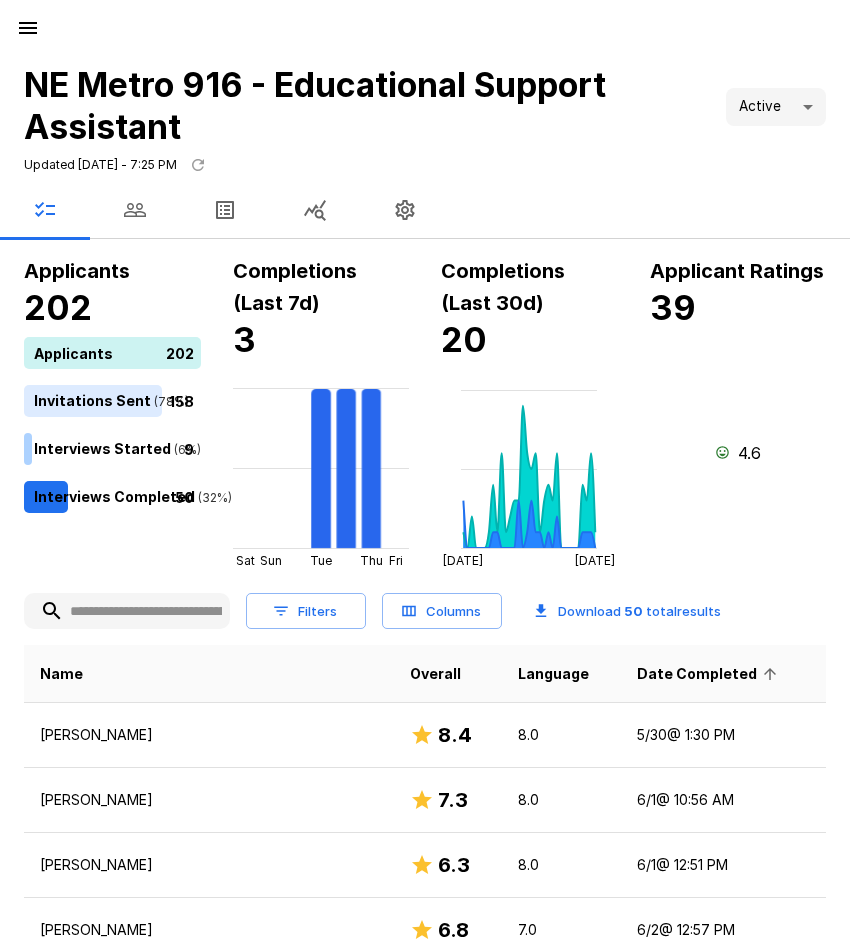 click on "Date Completed" at bounding box center [710, 674] 